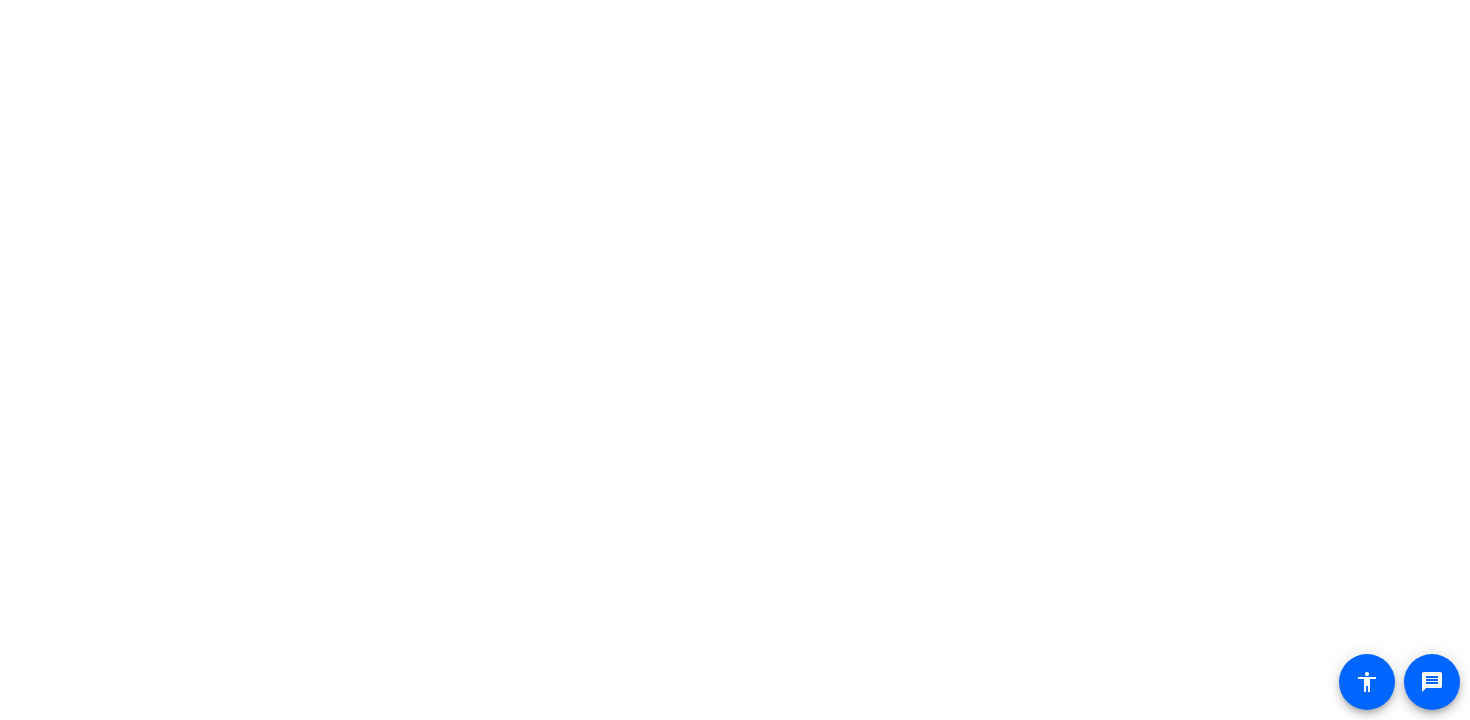 scroll, scrollTop: 0, scrollLeft: 0, axis: both 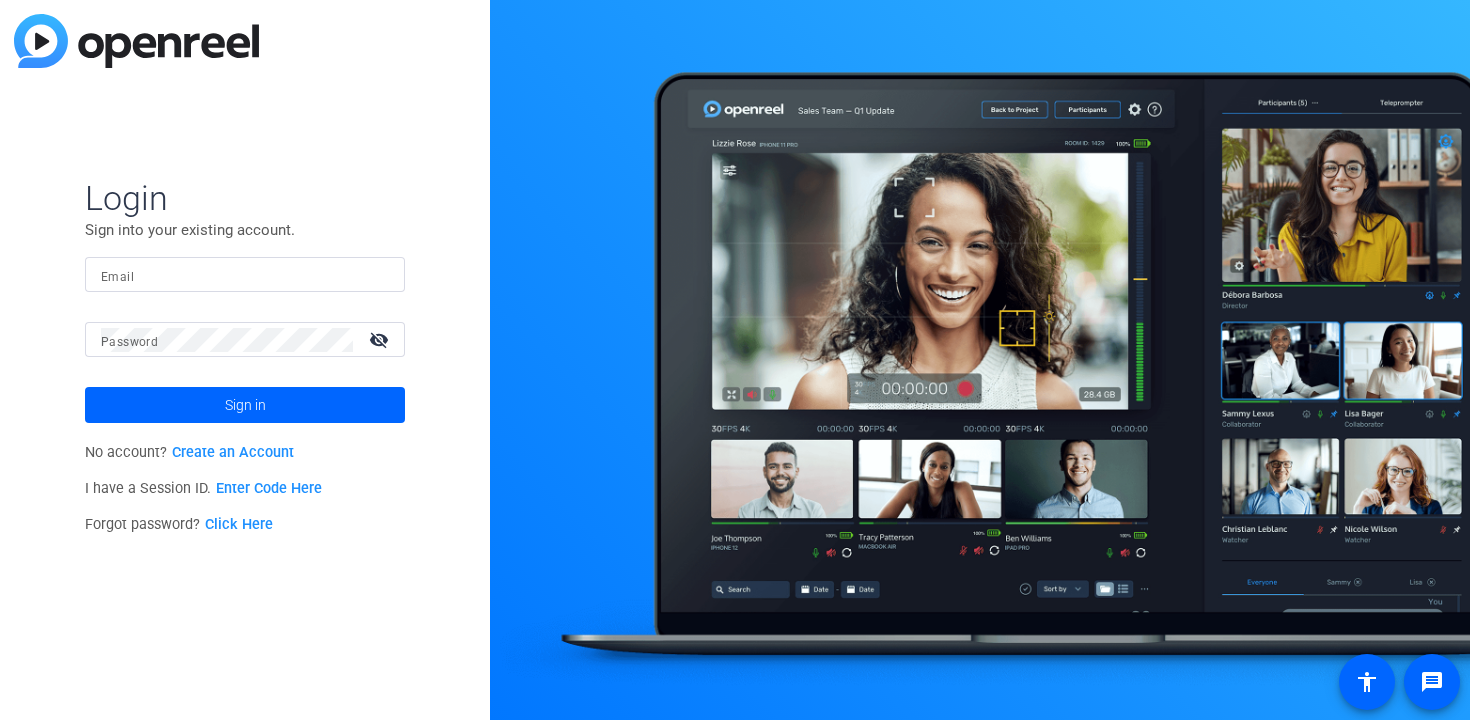 type on "[EMAIL]" 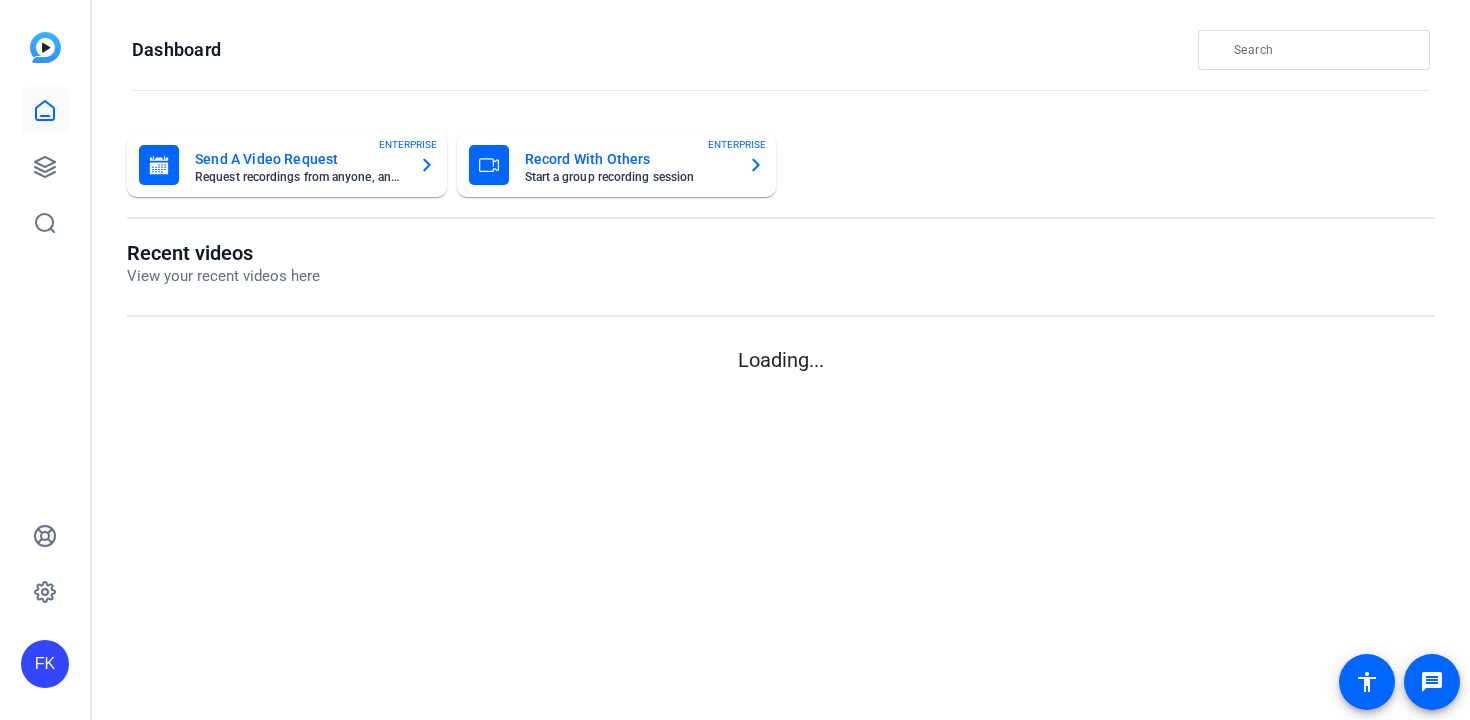 scroll, scrollTop: 0, scrollLeft: 0, axis: both 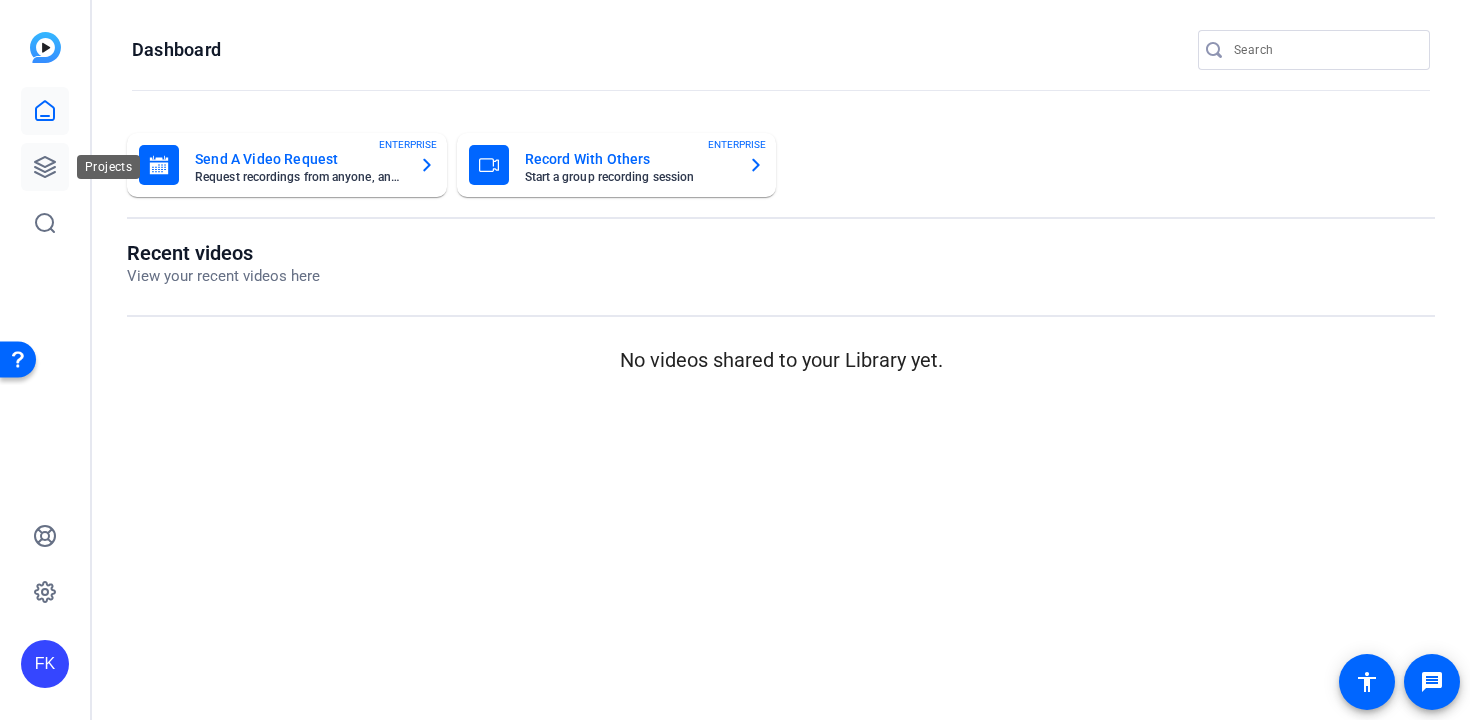 click 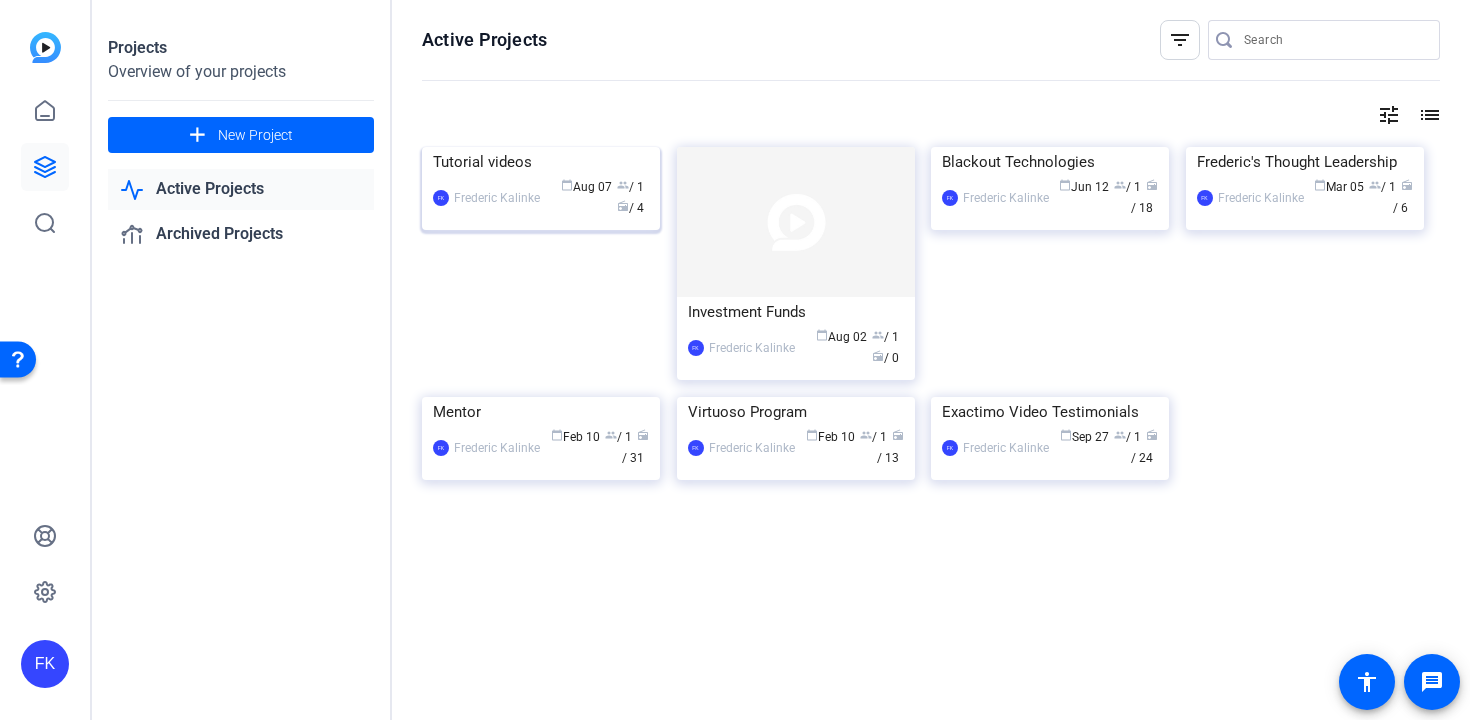 click 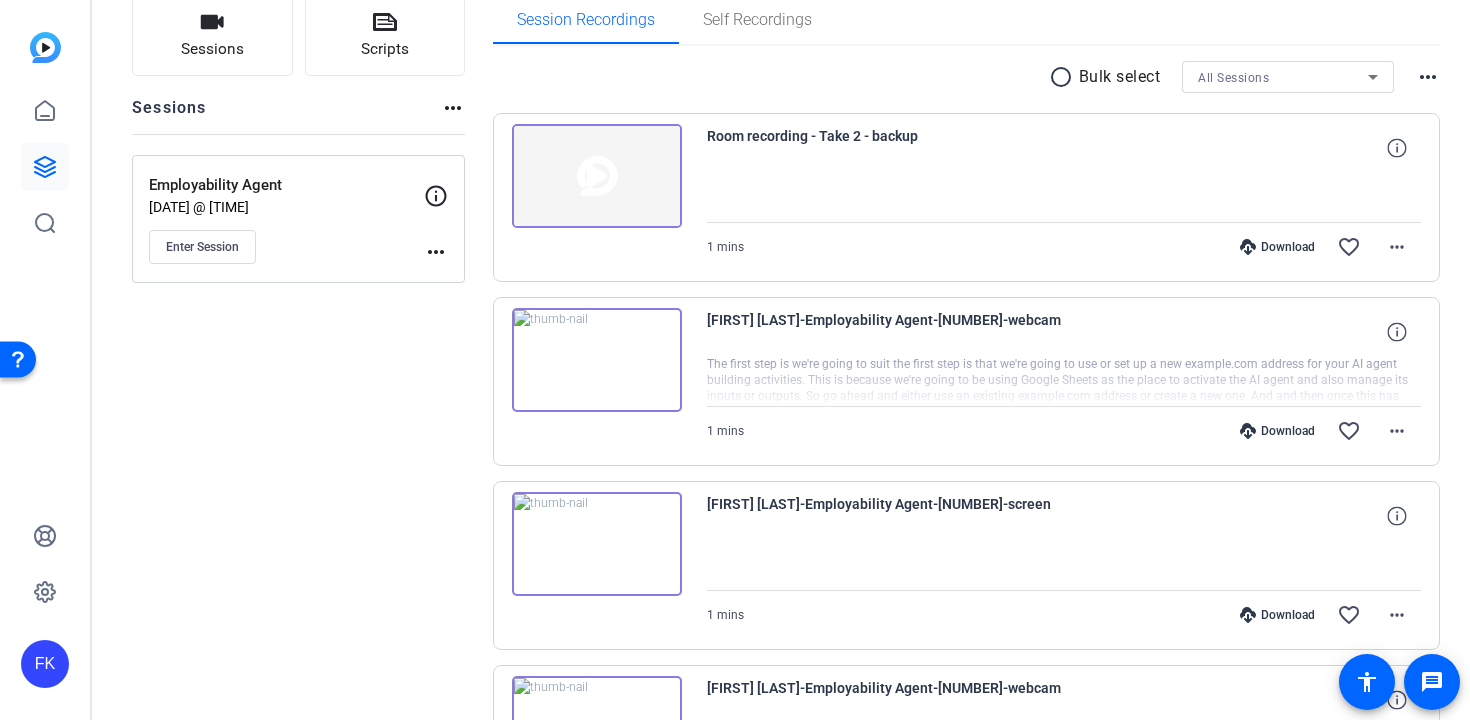 scroll, scrollTop: 151, scrollLeft: 0, axis: vertical 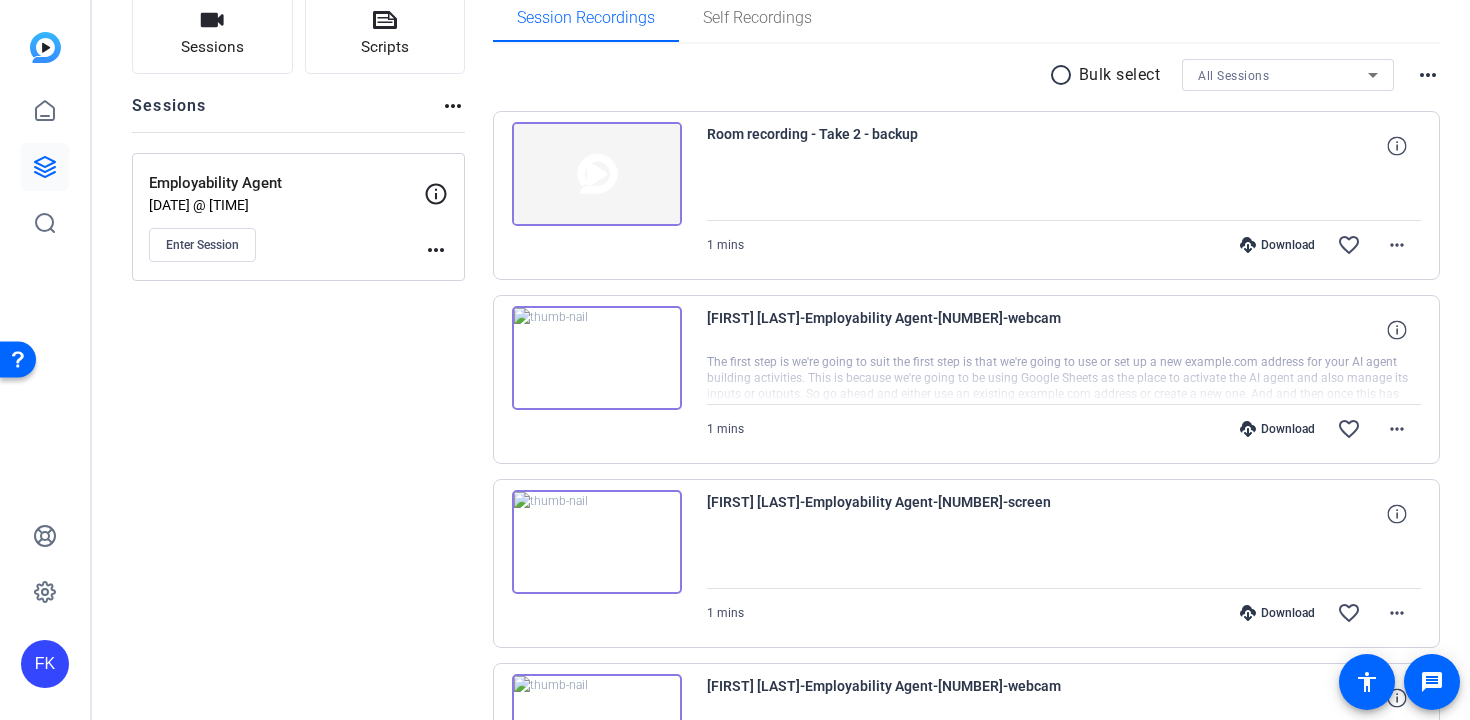 click on "Employability Agent   Aug 07, 2025 @ 10:45 AM  Enter Session" 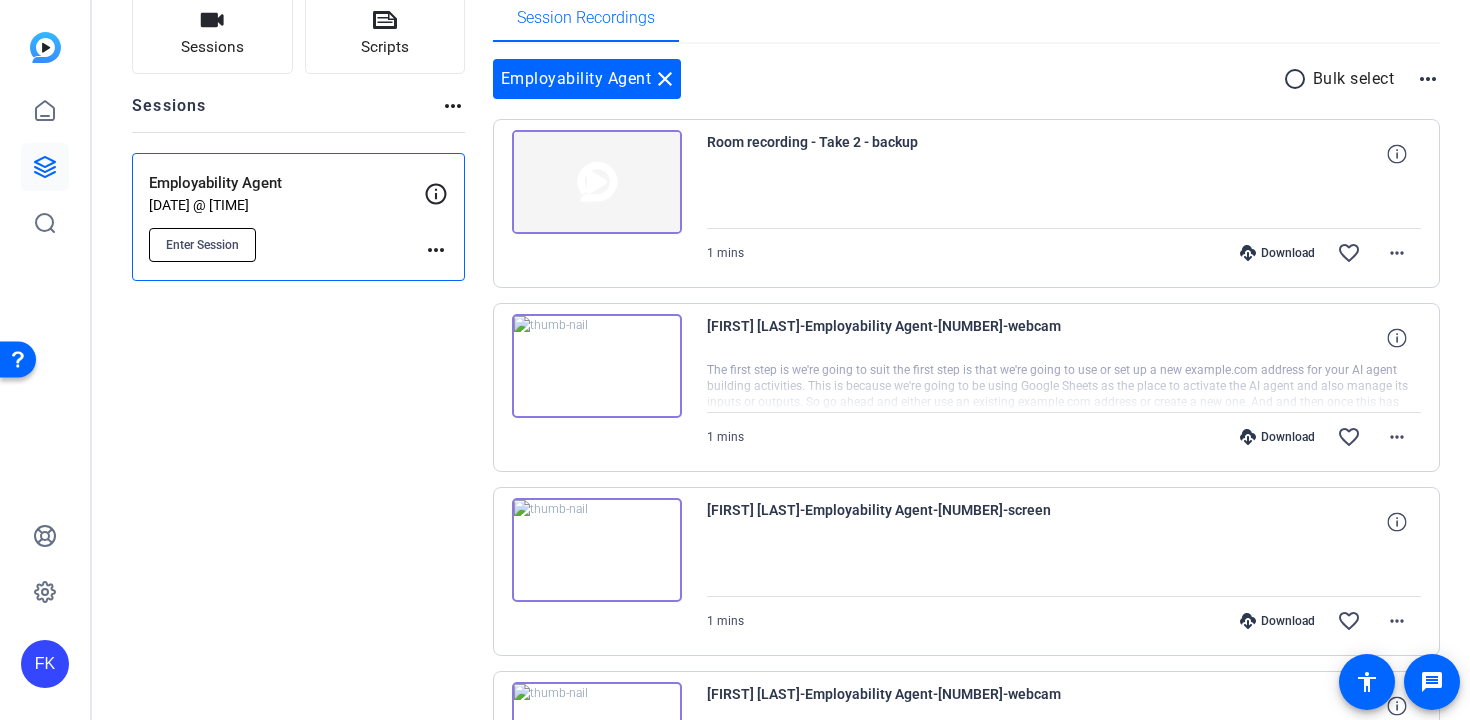 click on "Enter Session" 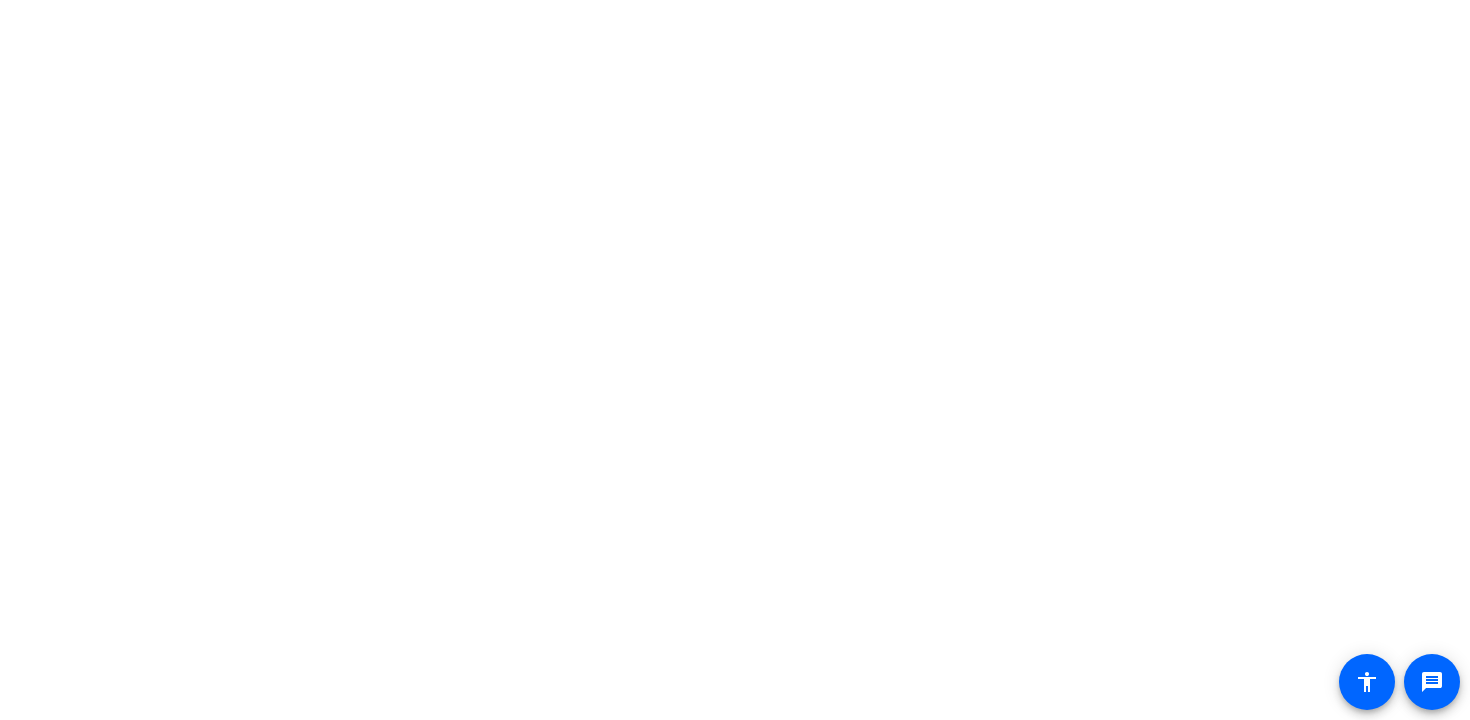 scroll, scrollTop: 0, scrollLeft: 0, axis: both 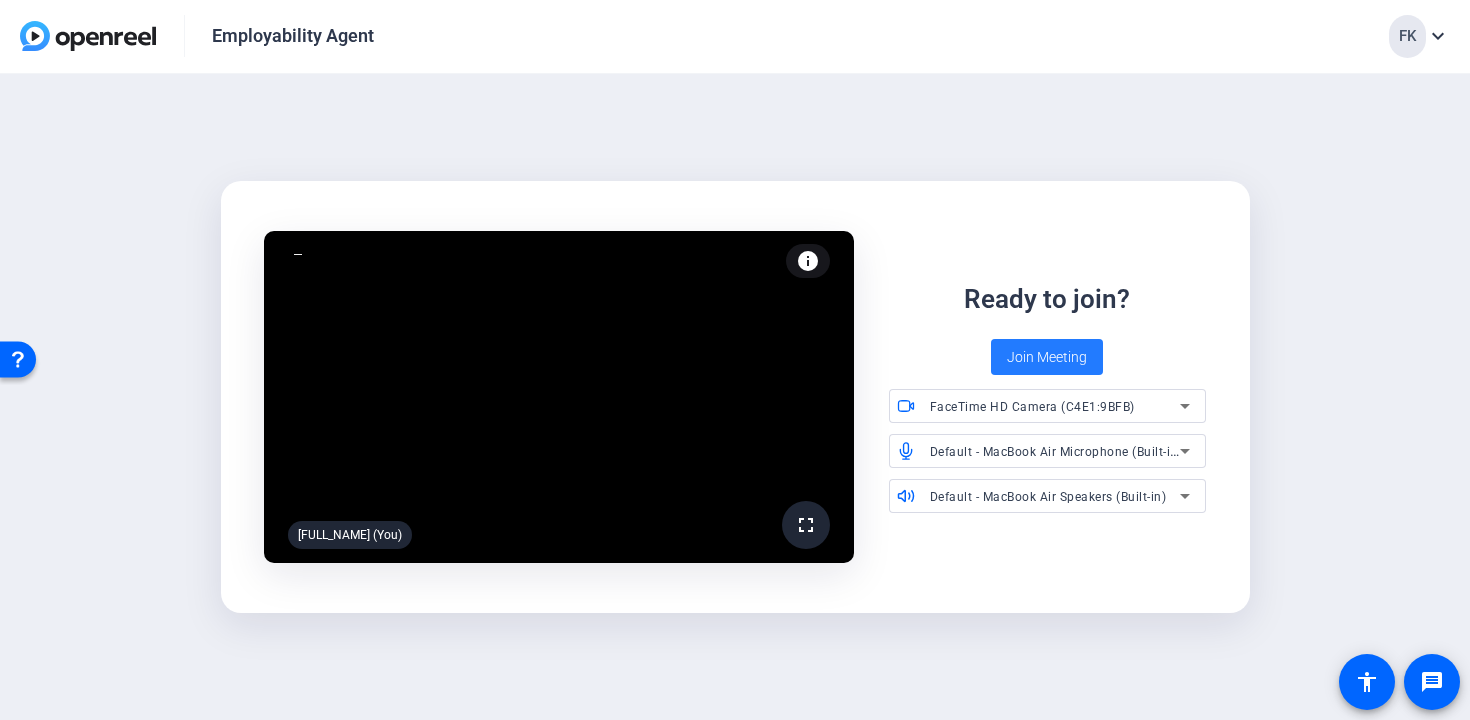 click on "Join Meeting" 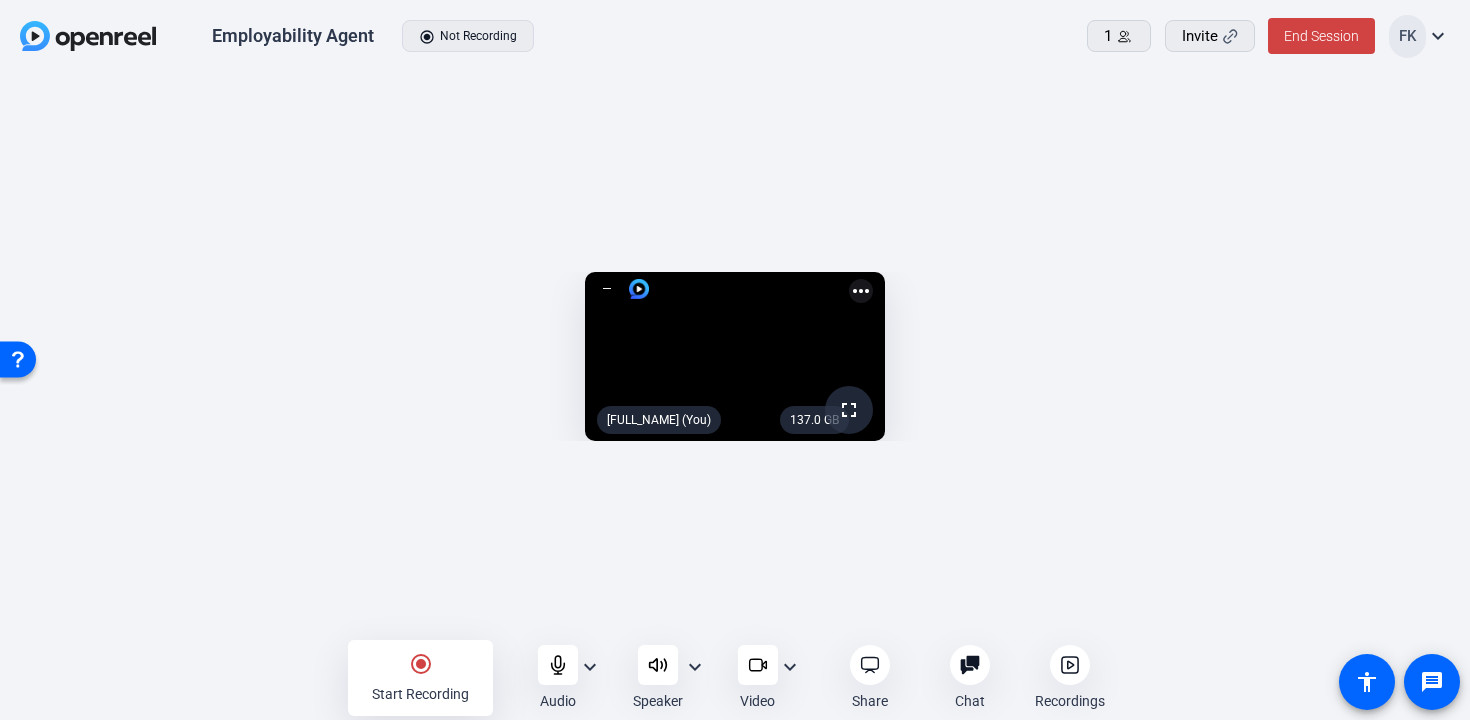 click on "radio_button_checked" 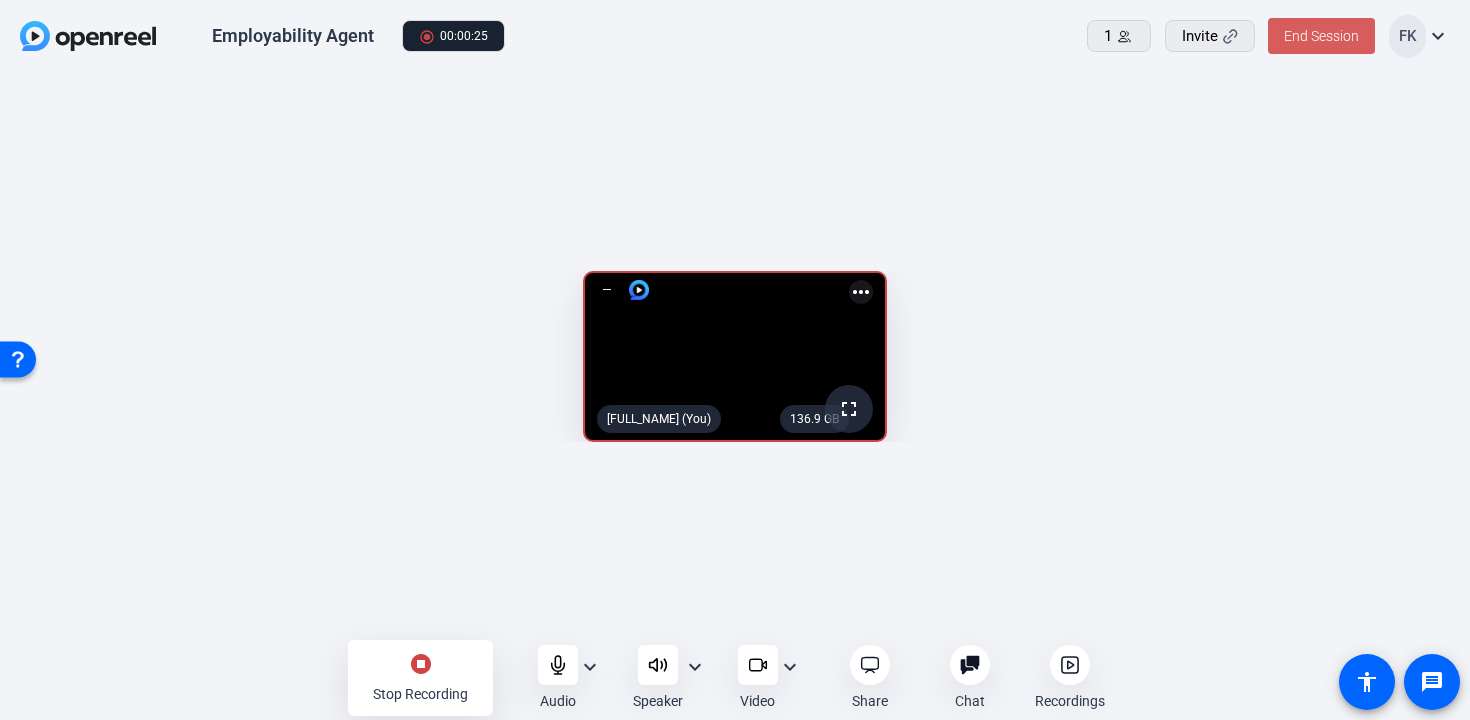 click 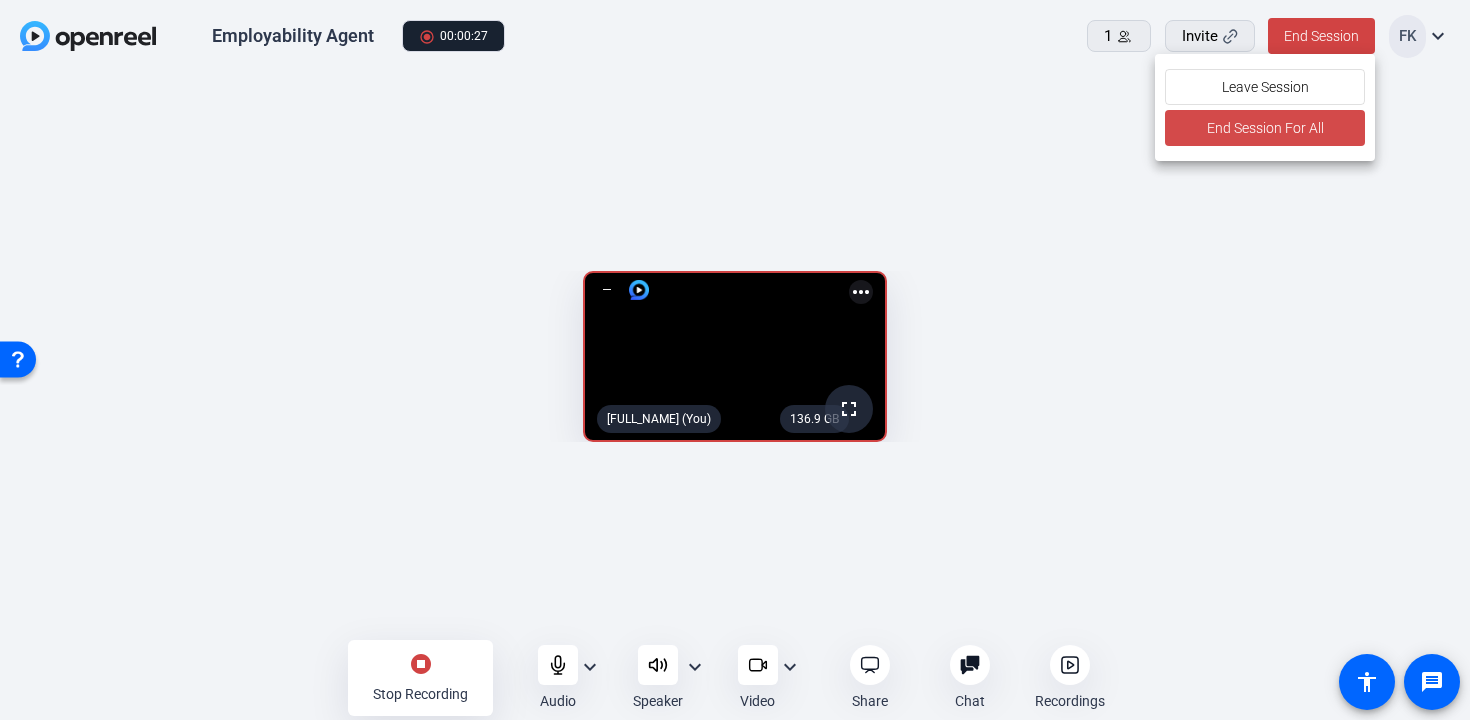 click on "End Session For All" at bounding box center [1264, 128] 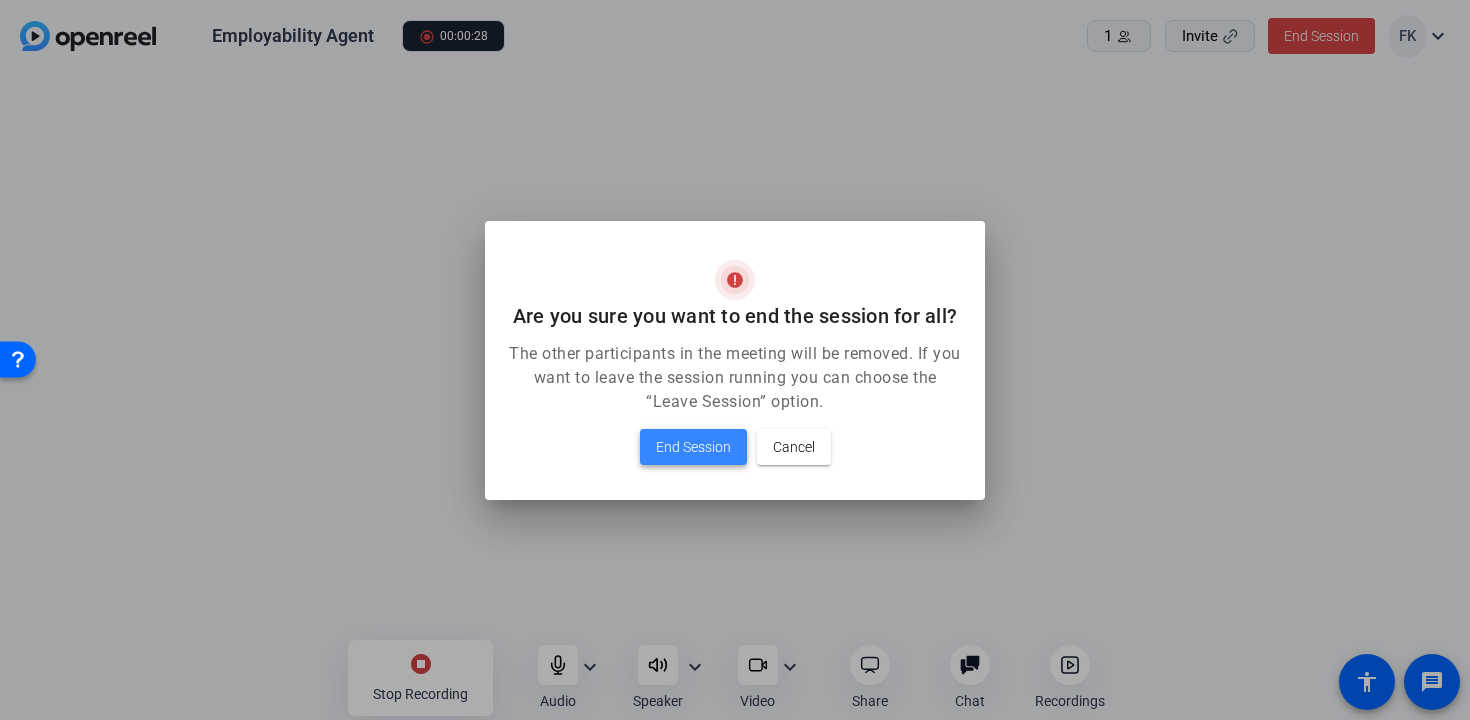 click on "End Session" at bounding box center [693, 447] 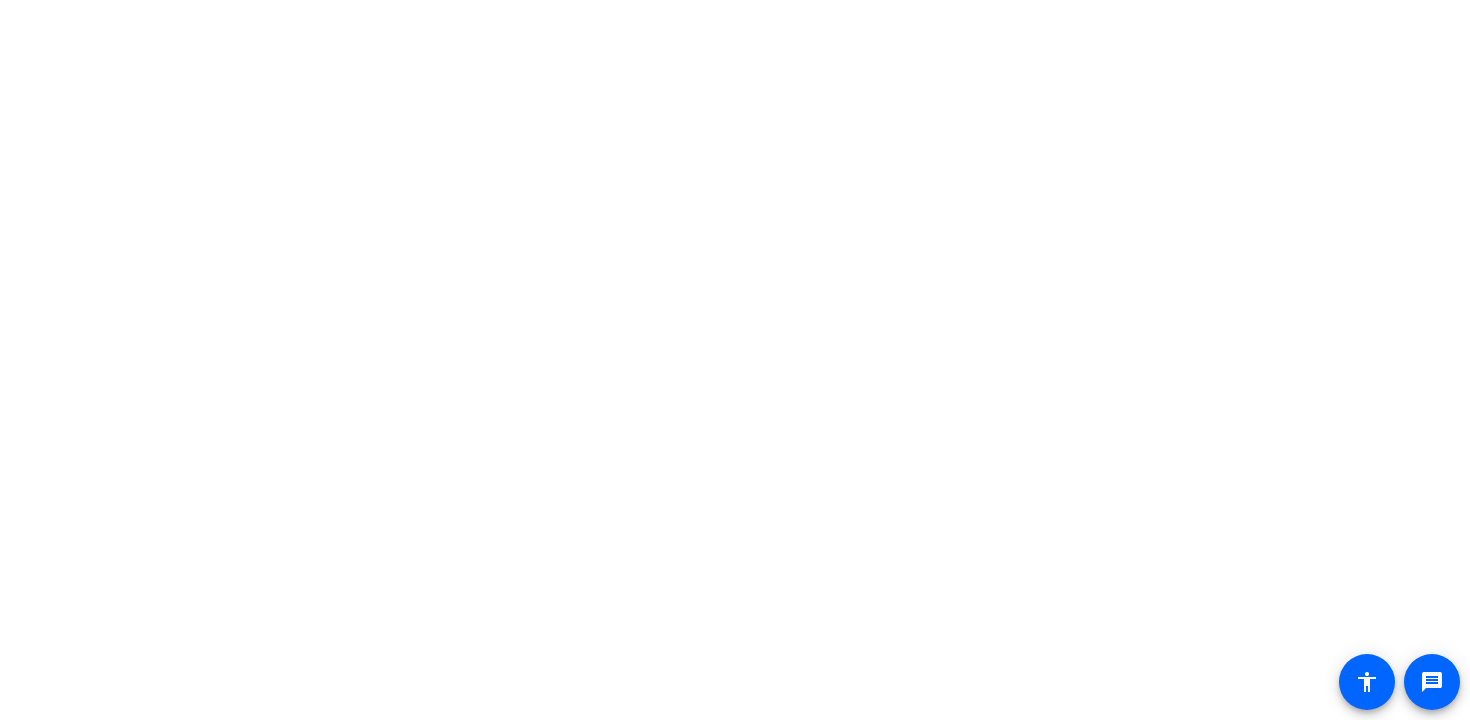 scroll, scrollTop: 0, scrollLeft: 0, axis: both 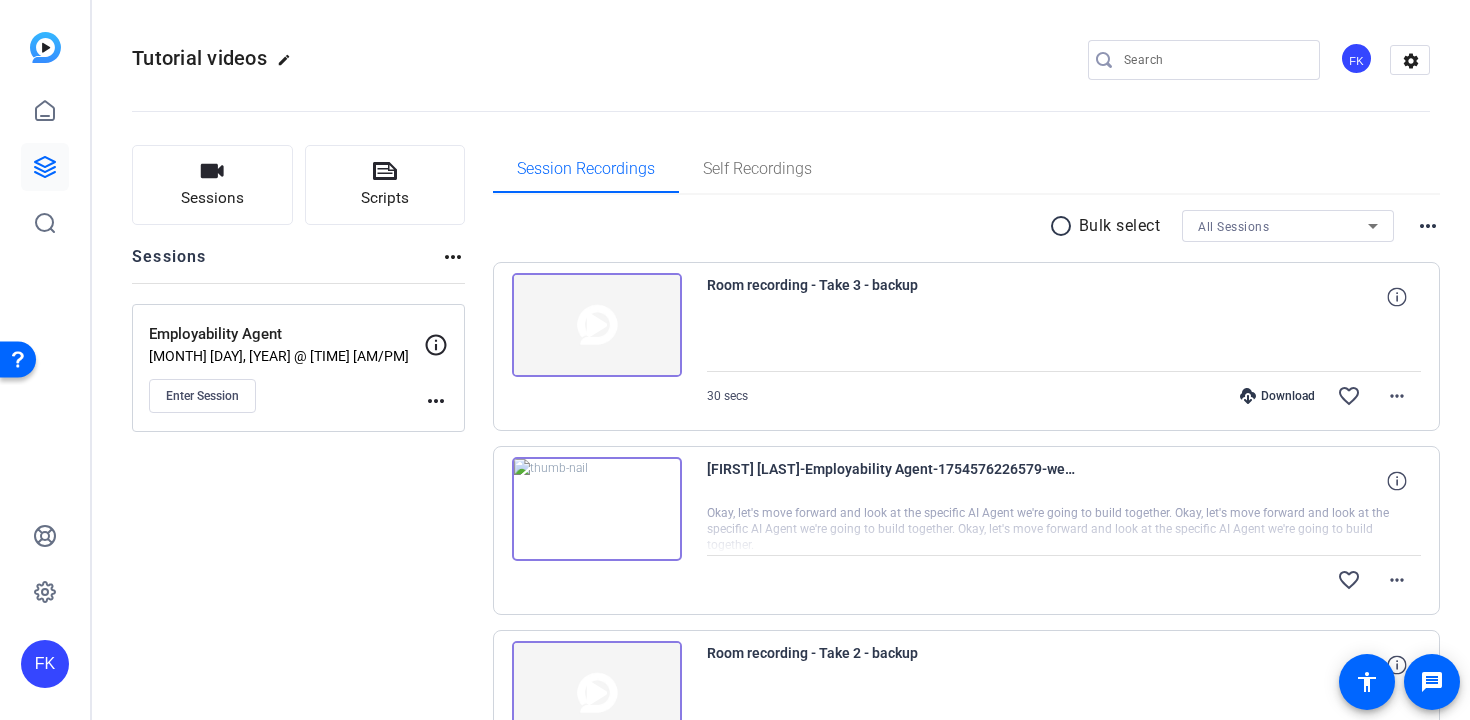 click at bounding box center (597, 509) 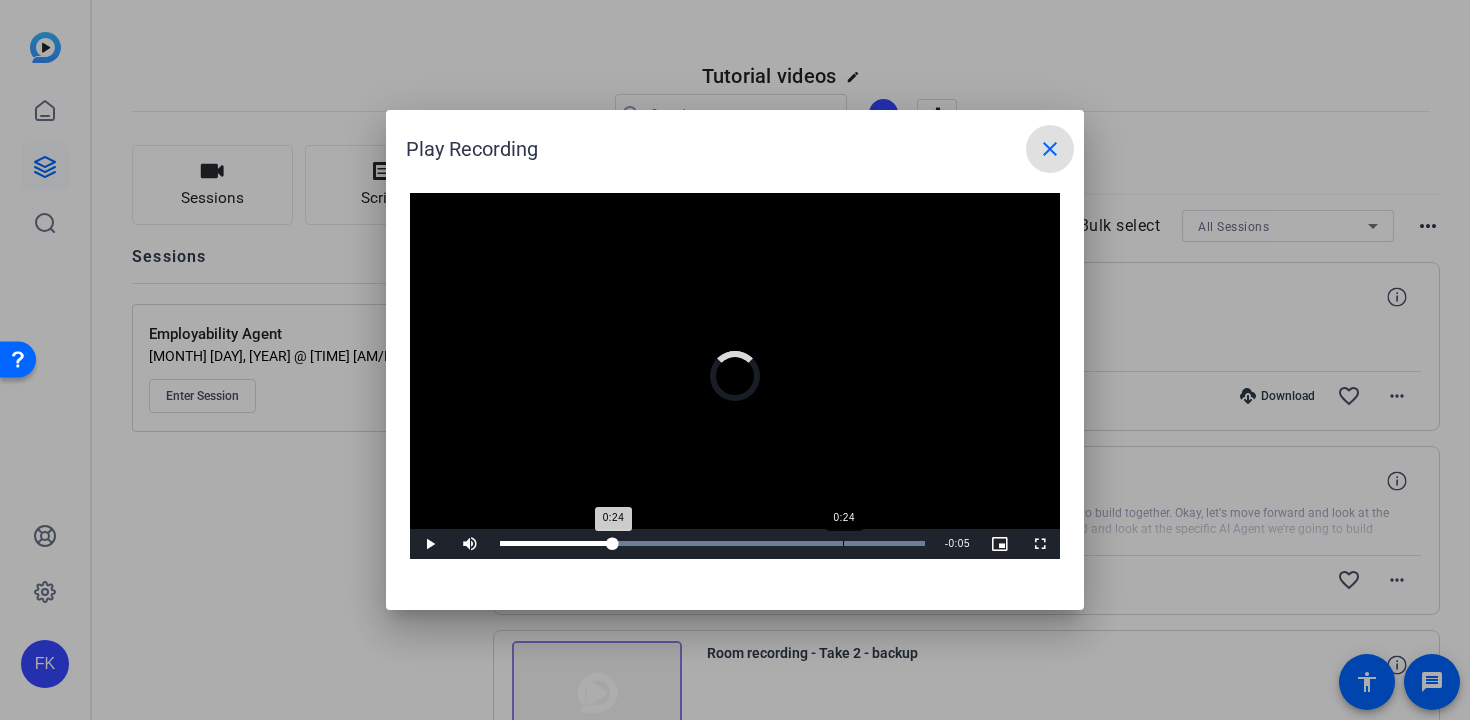 click on "Loaded :  100.00% 0:24 0:24" at bounding box center [712, 543] 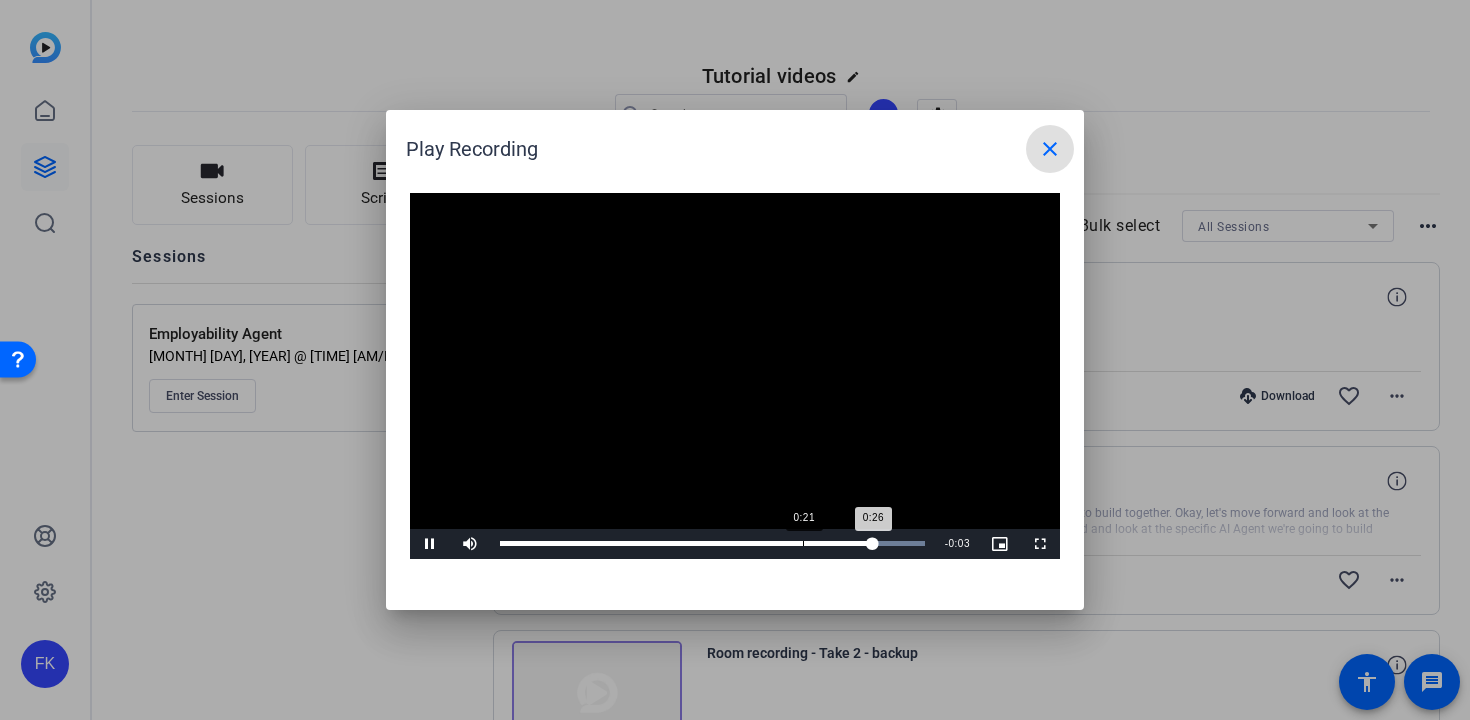 click on "Loaded :  100.00% 0:21 0:26" at bounding box center [712, 543] 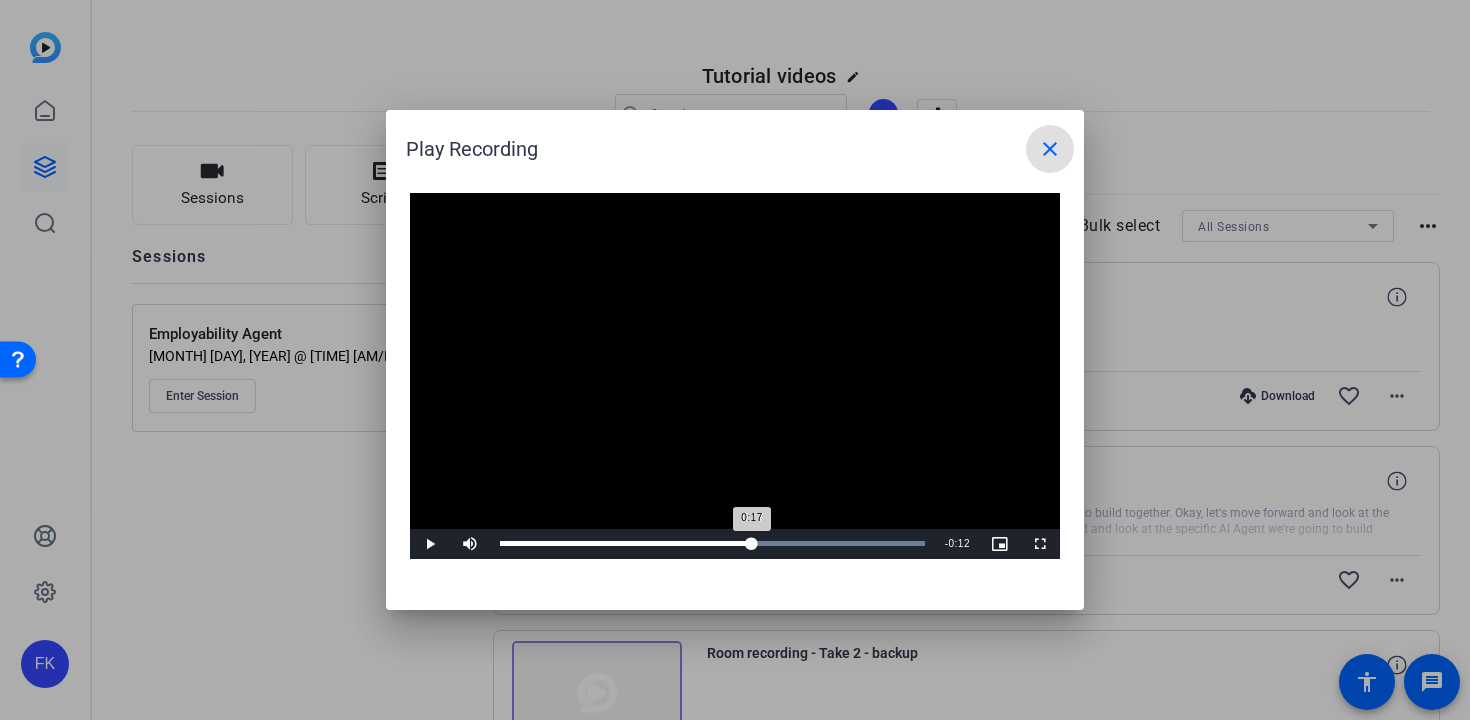 click on "Loaded :  100.00% 0:17 0:17" at bounding box center (712, 544) 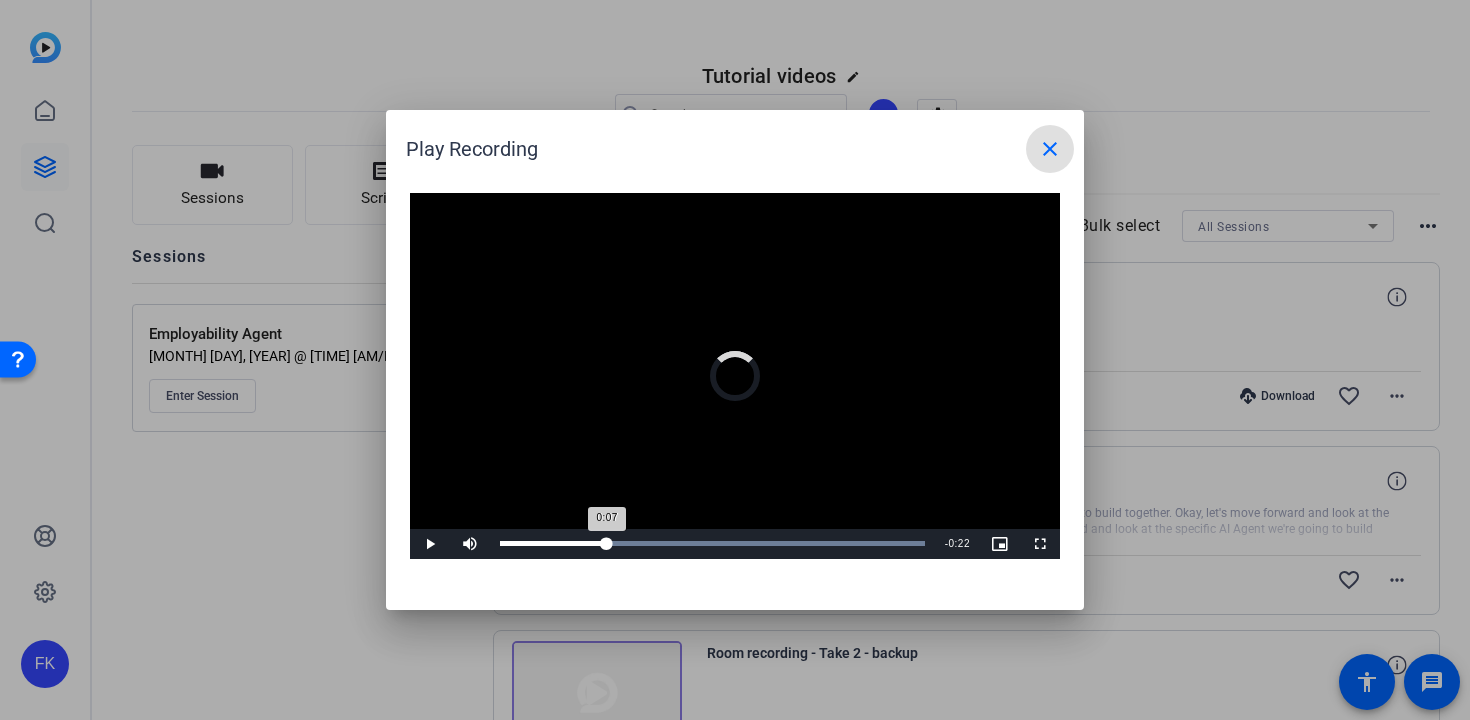 click on "Loaded :  100.00% 0:07 0:07" at bounding box center (712, 543) 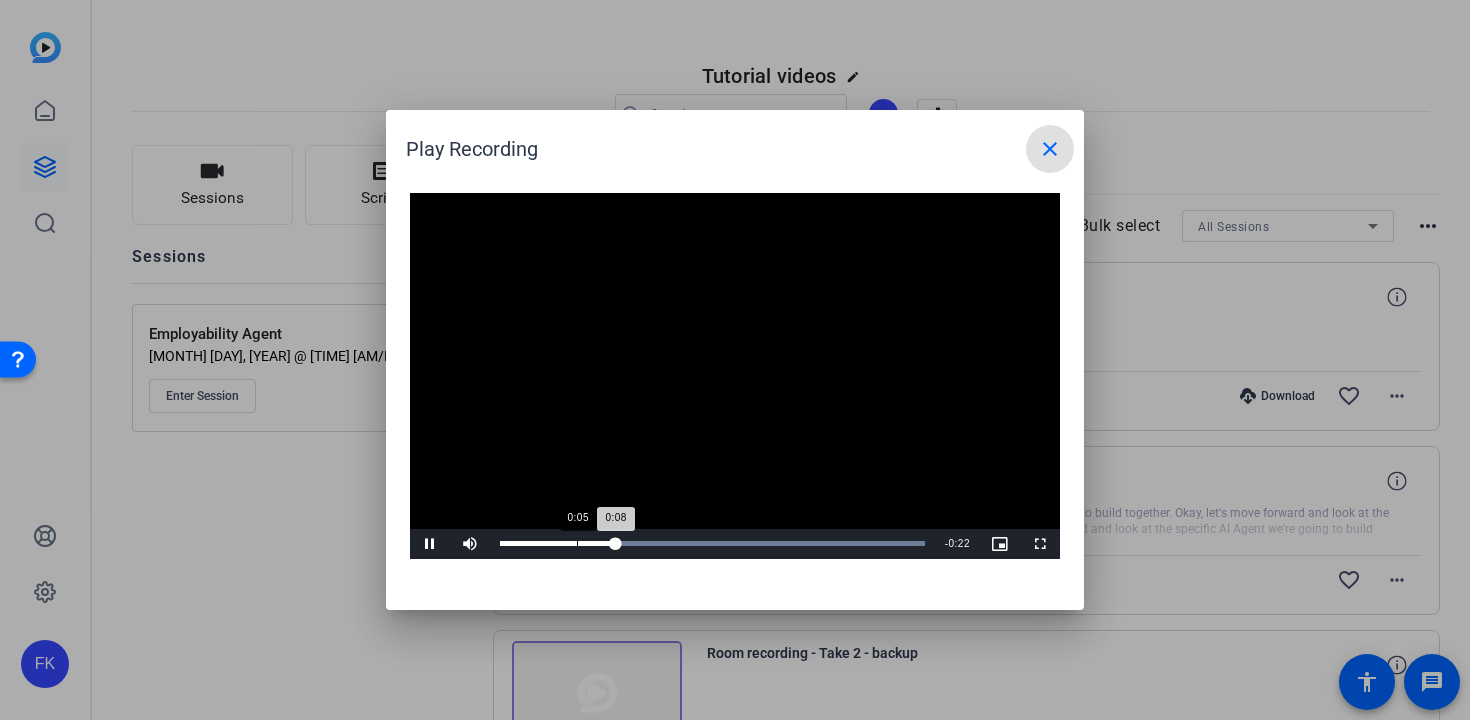 click on "Loaded :  100.00% 0:05 0:08" at bounding box center (712, 543) 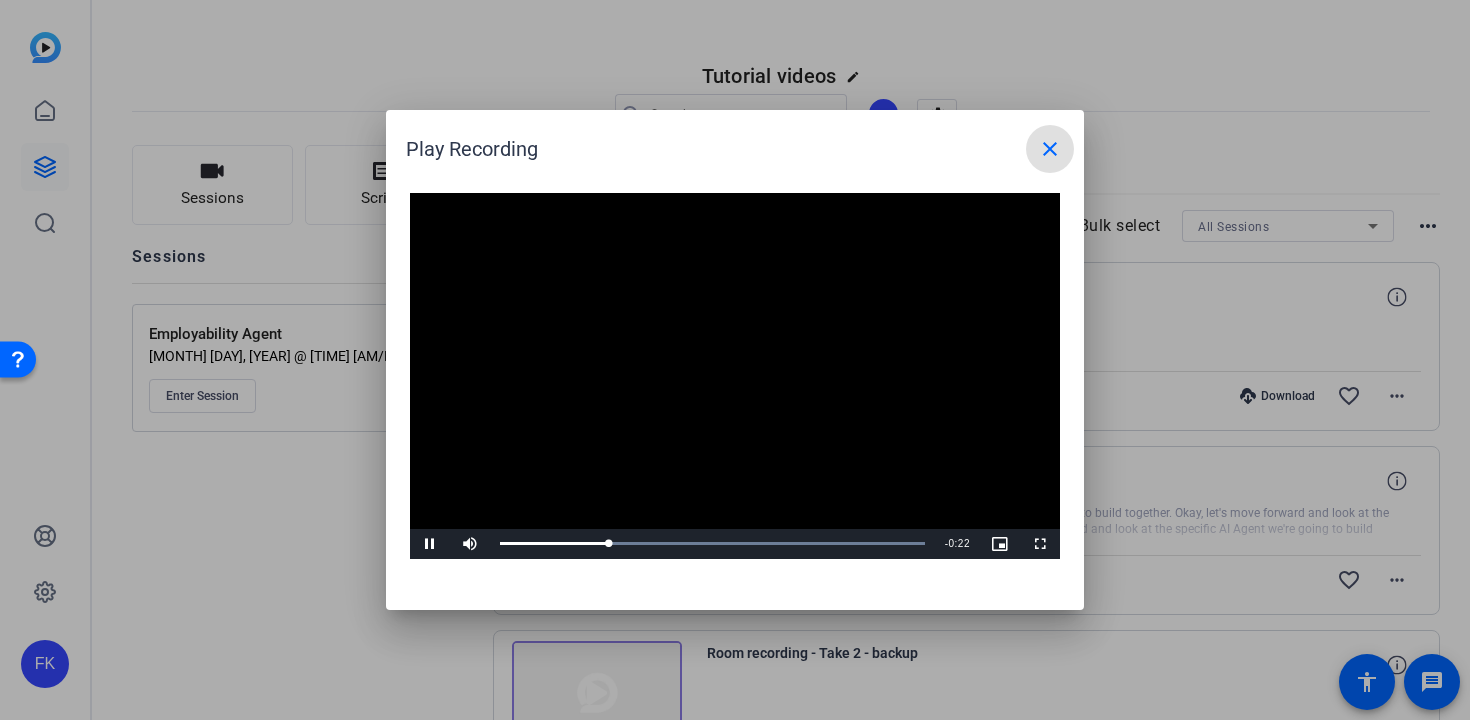 click on "close" at bounding box center [1050, 149] 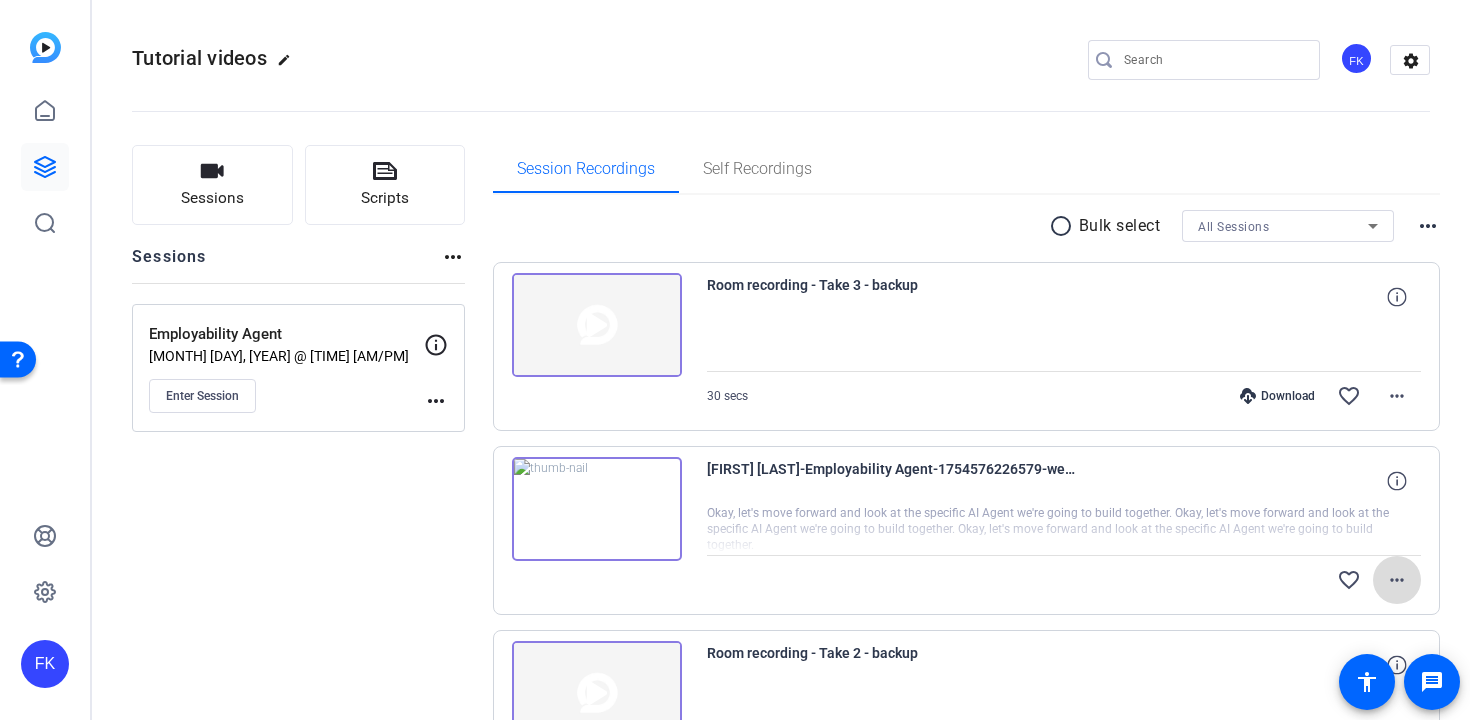 click on "more_horiz" at bounding box center (1397, 580) 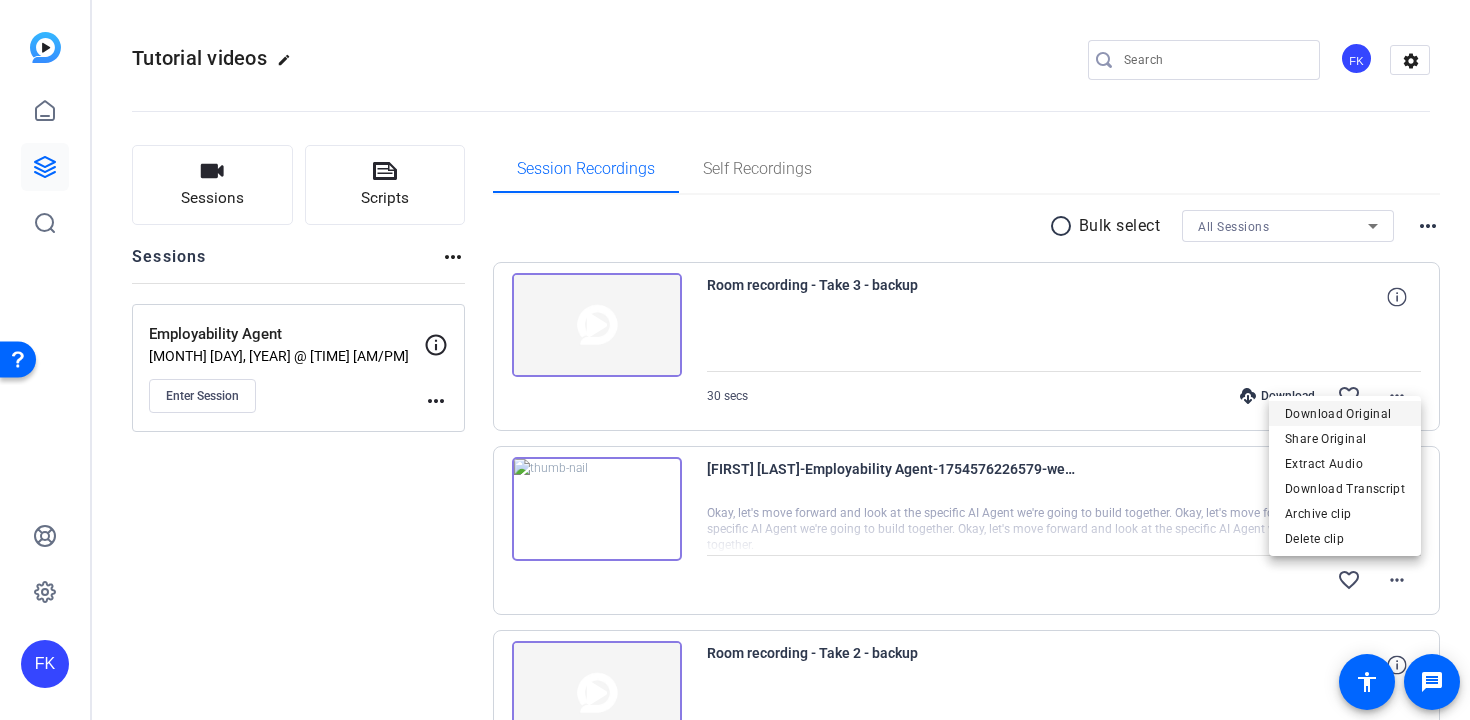 click on "Download Original" at bounding box center (1345, 414) 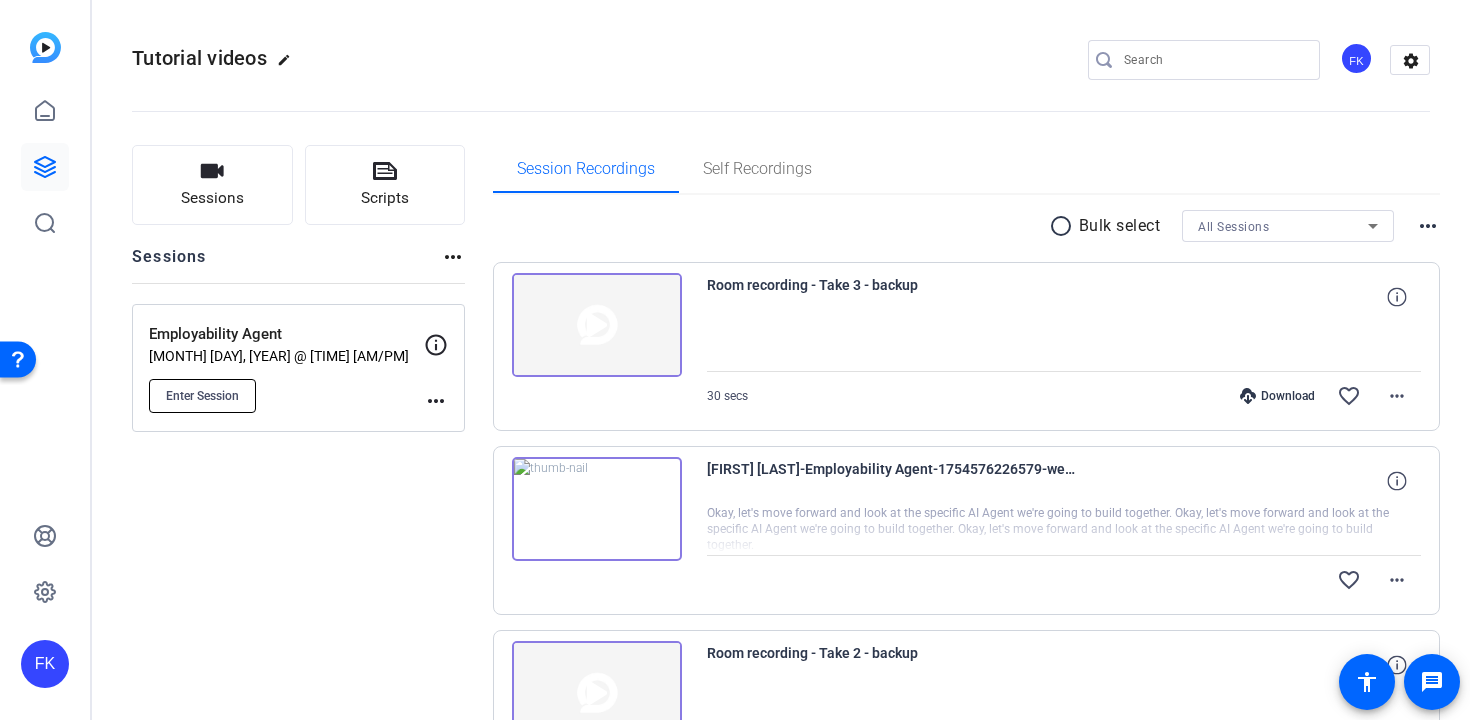 click on "Enter Session" 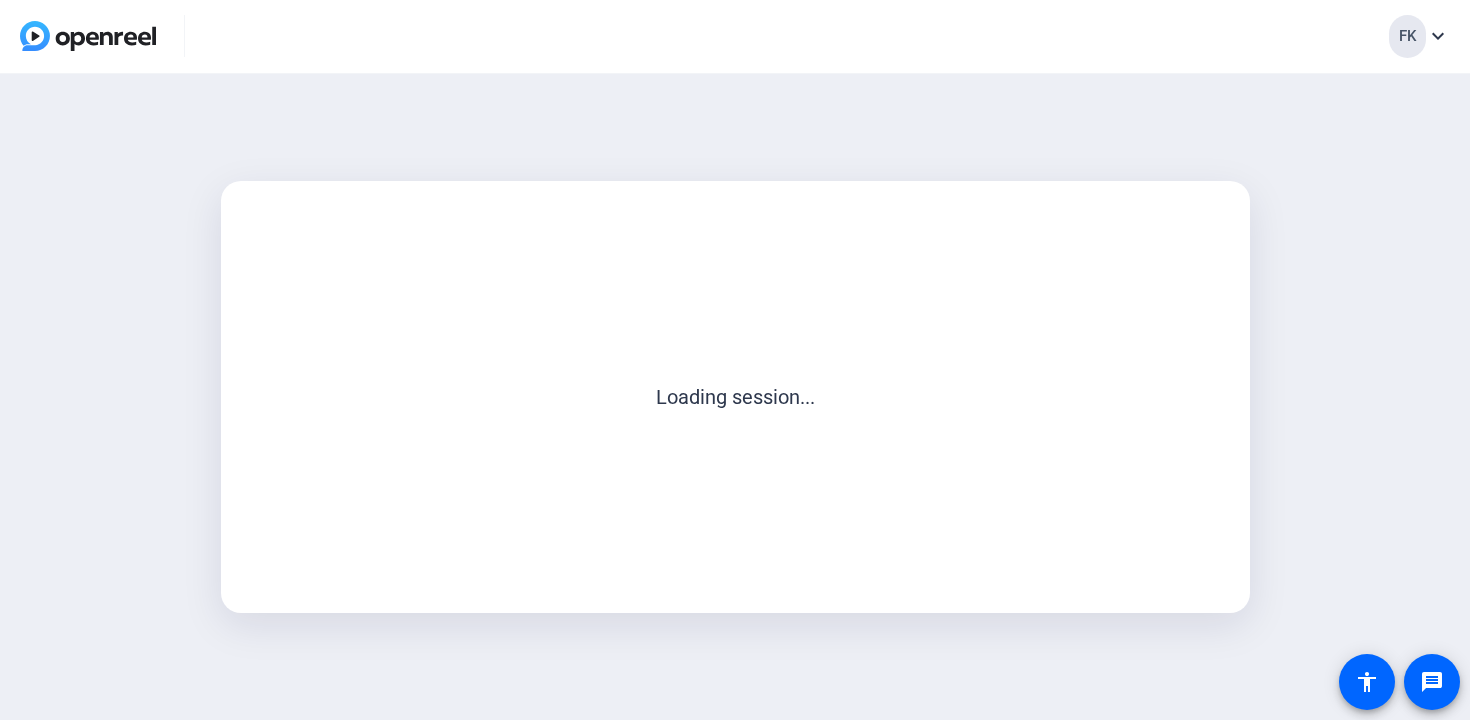 scroll, scrollTop: 0, scrollLeft: 0, axis: both 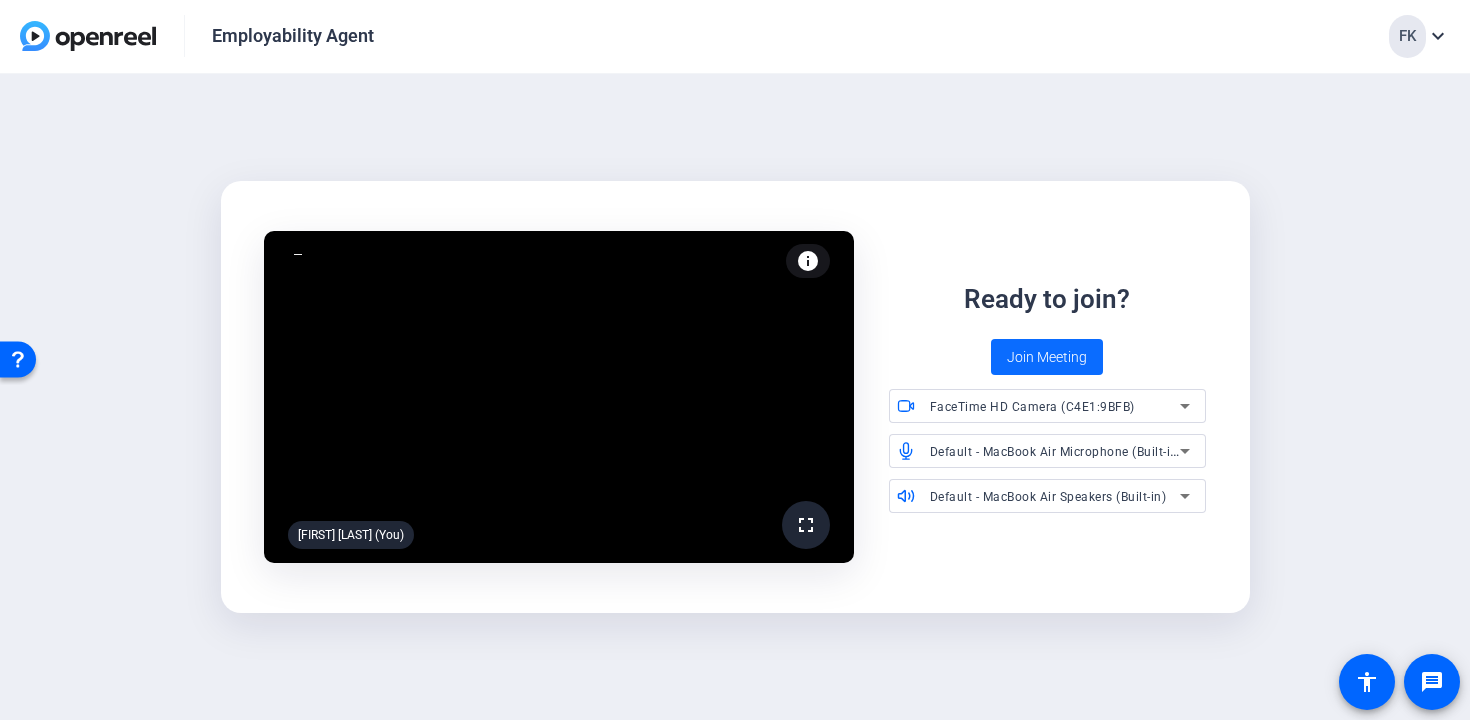 click on "Join Meeting" 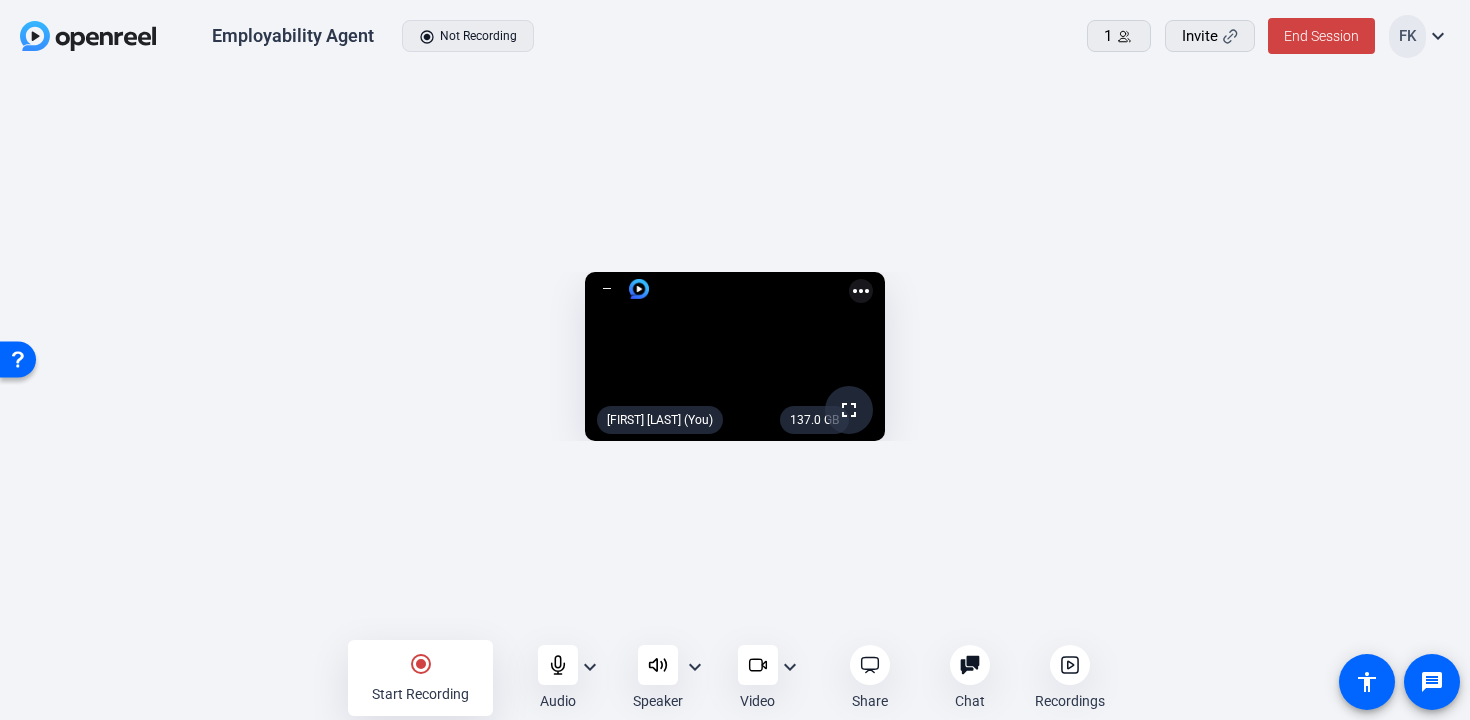 click on "radio_button_checked Start Recording" 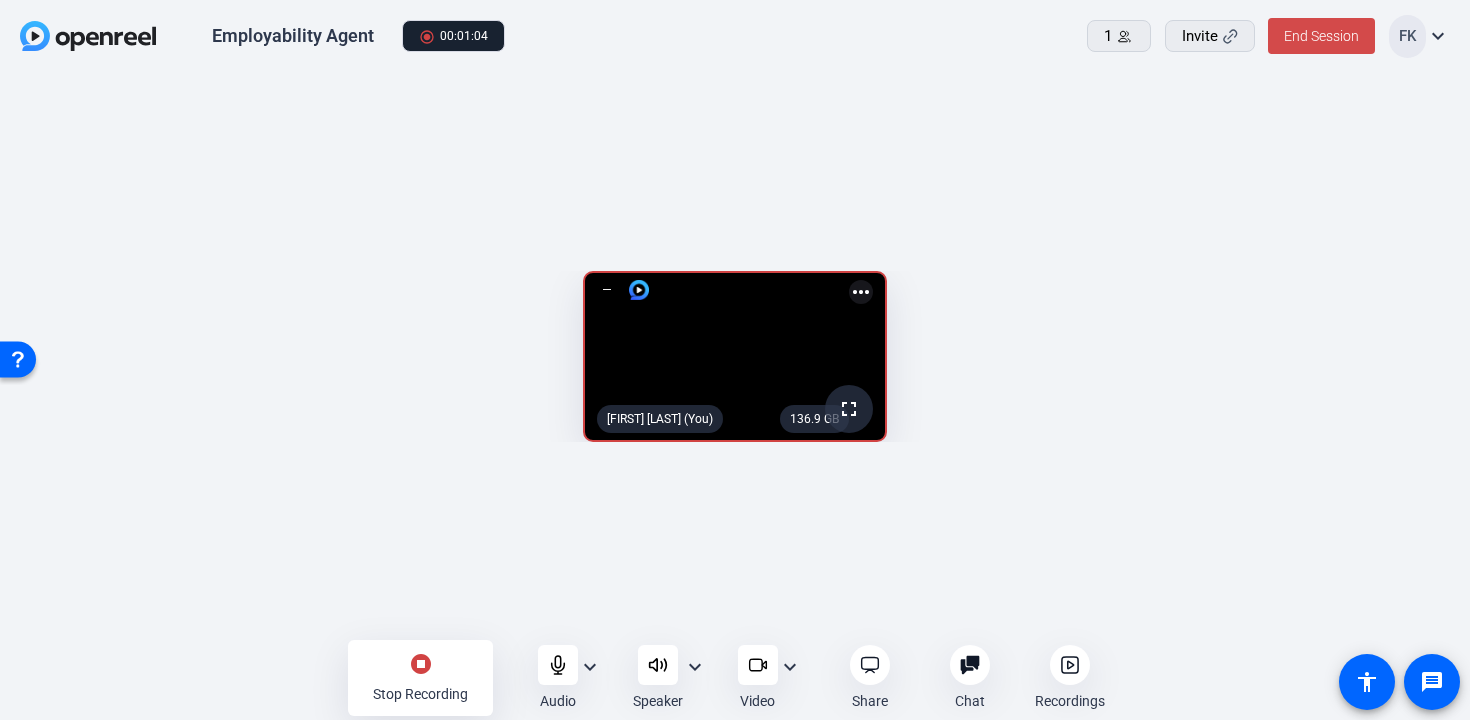 click on "End Session" 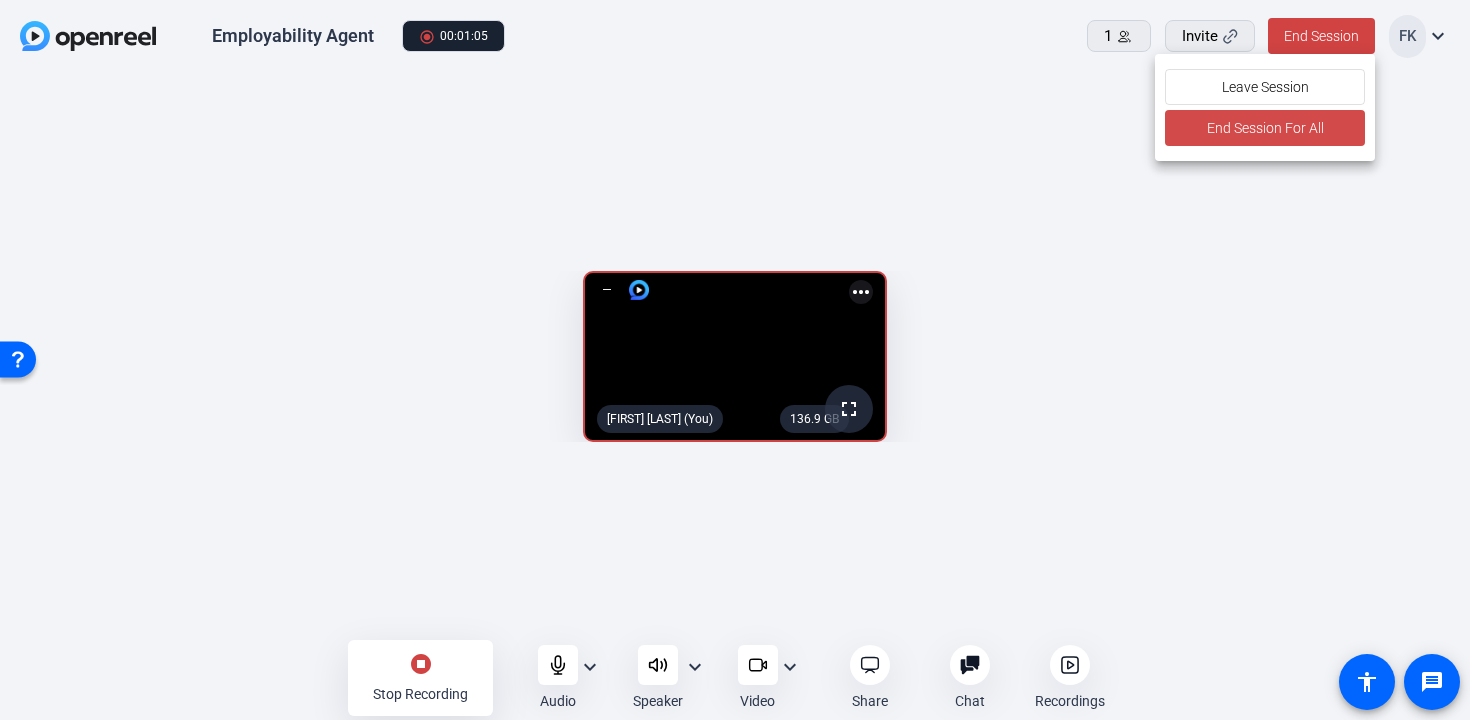 click on "End Session For All" at bounding box center (1264, 128) 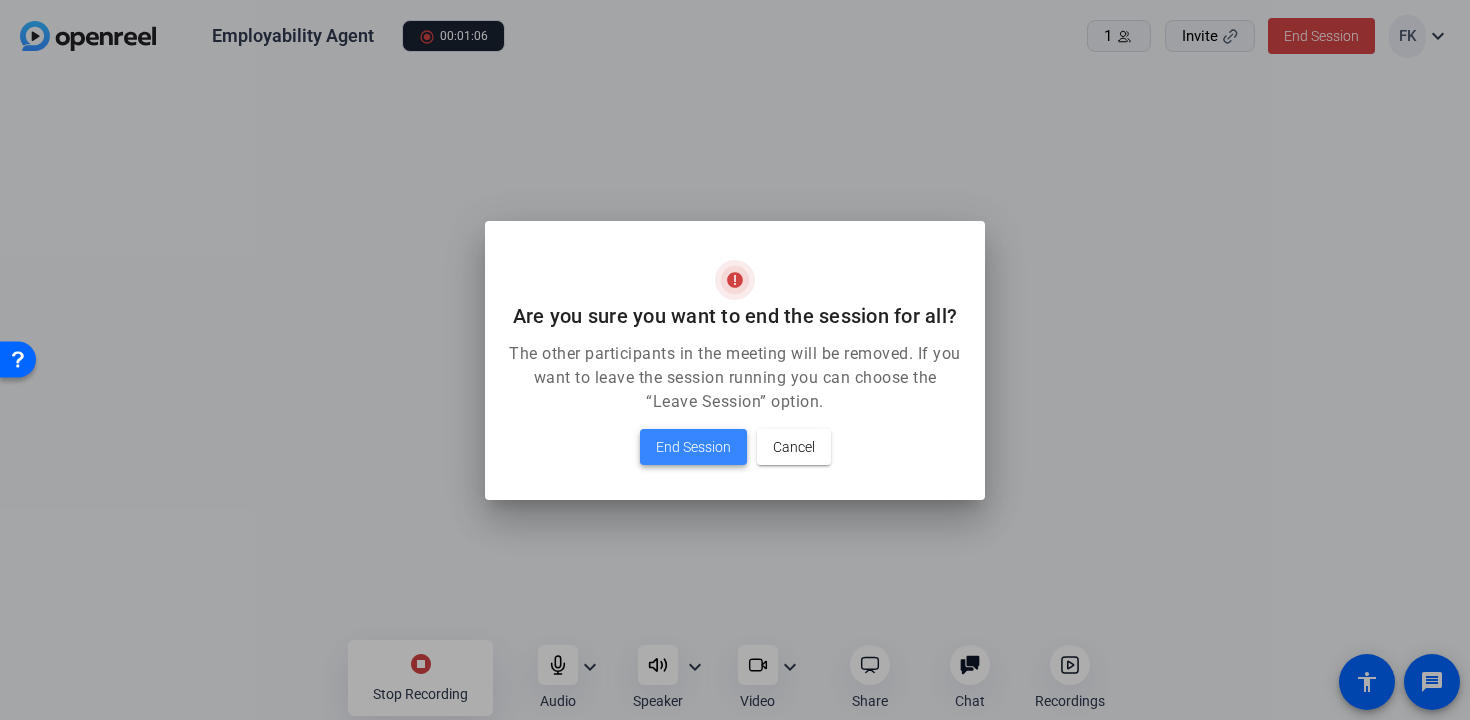 click on "End Session" at bounding box center (693, 447) 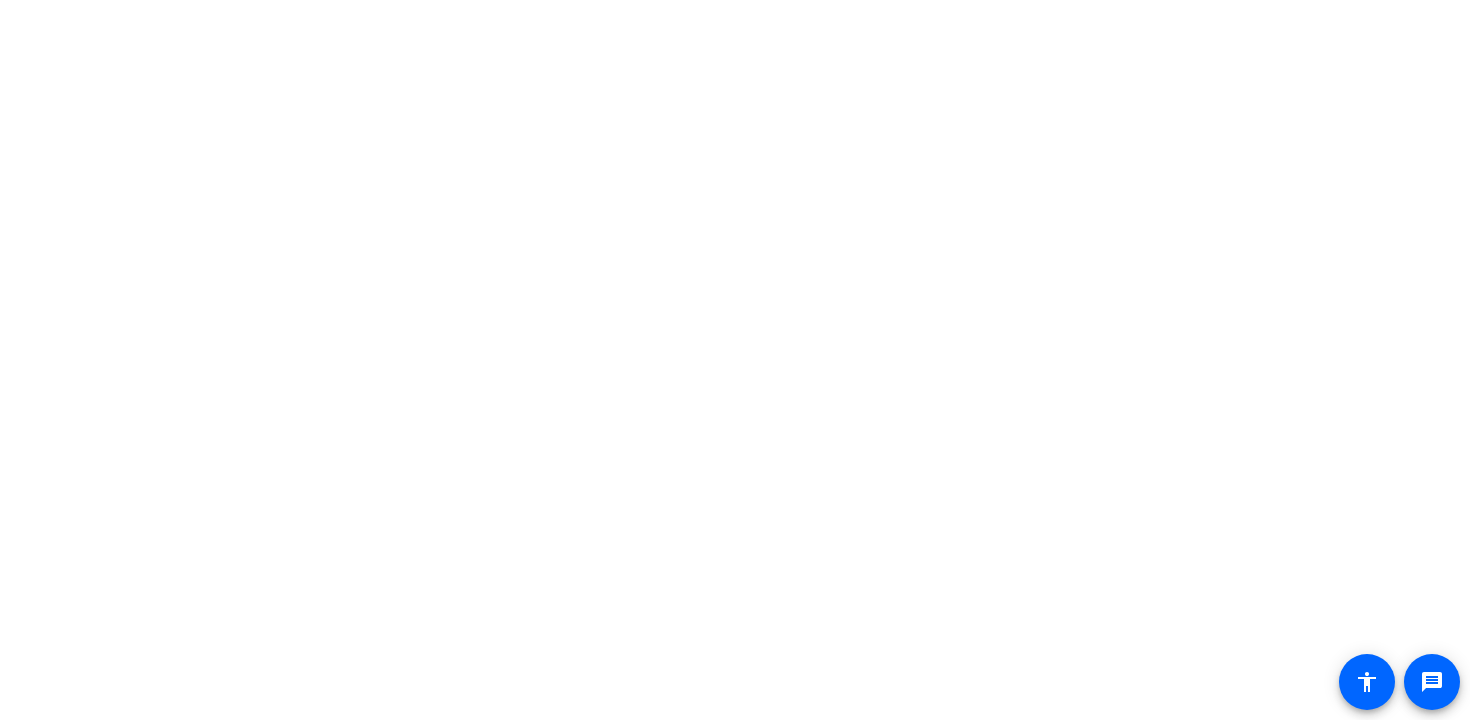 scroll, scrollTop: 0, scrollLeft: 0, axis: both 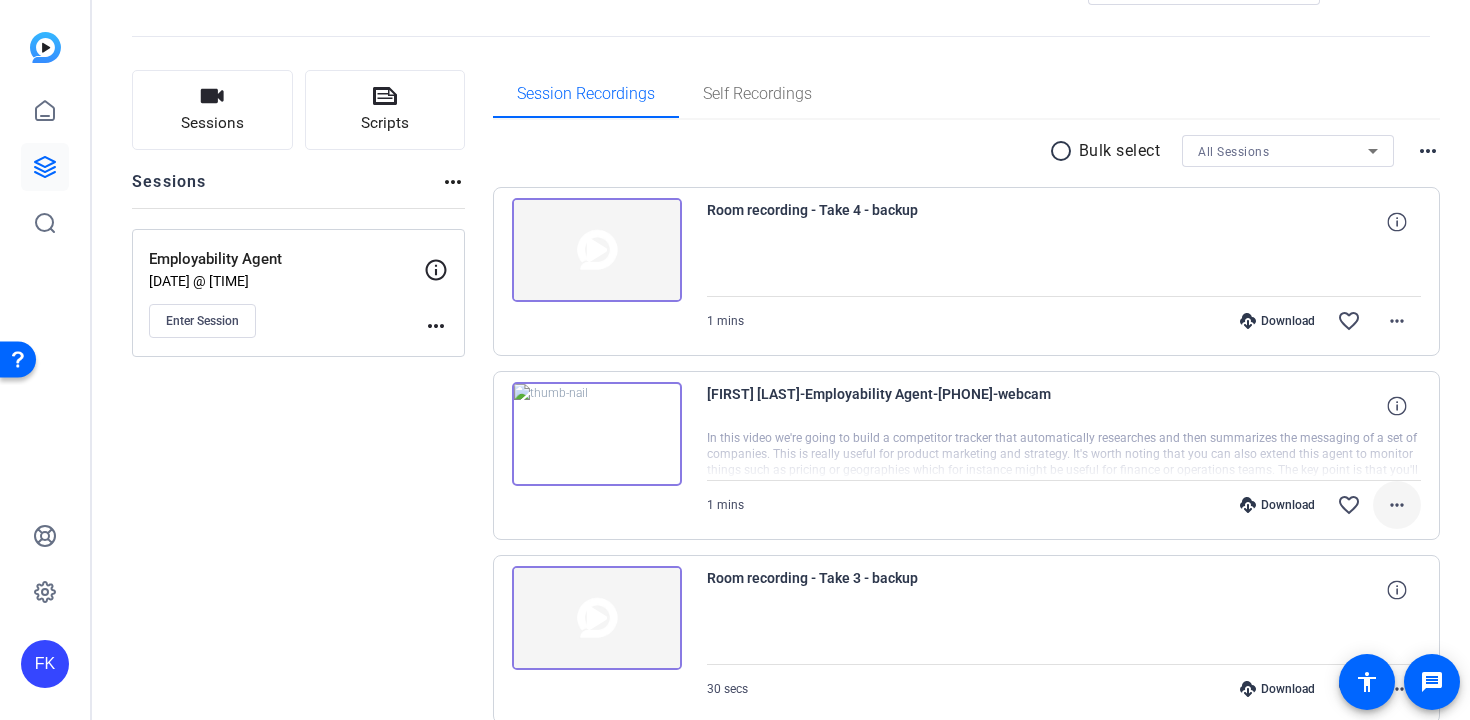 click on "more_horiz" at bounding box center [1397, 505] 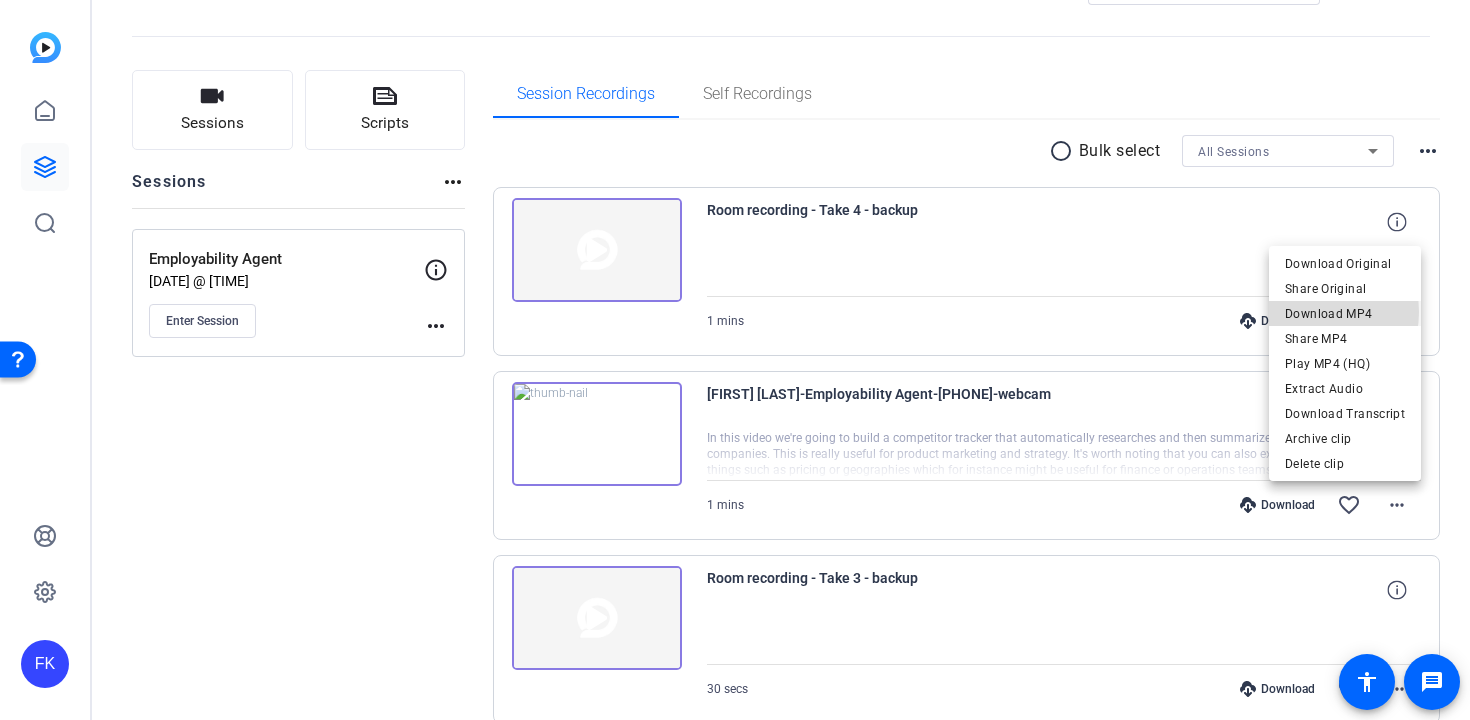 click on "Download MP4" at bounding box center (1345, 314) 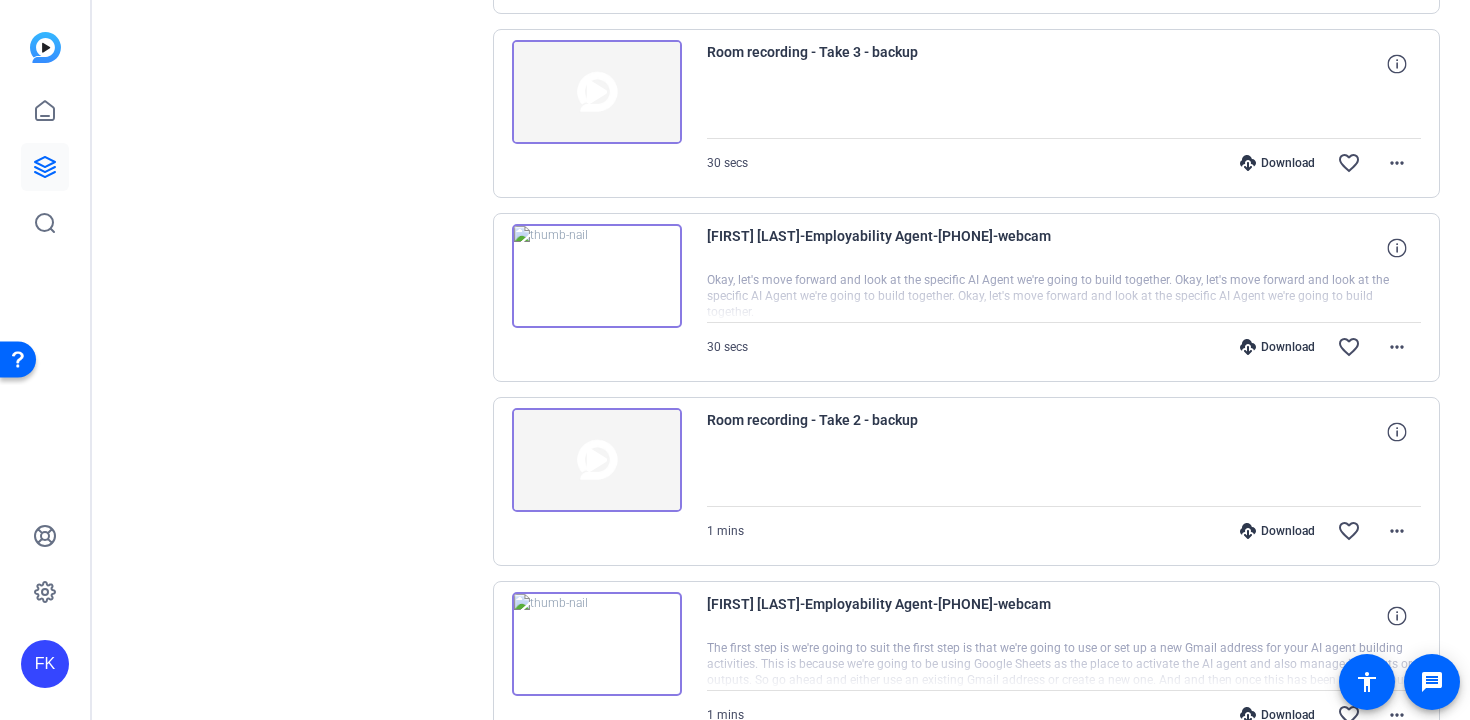 scroll, scrollTop: 820, scrollLeft: 0, axis: vertical 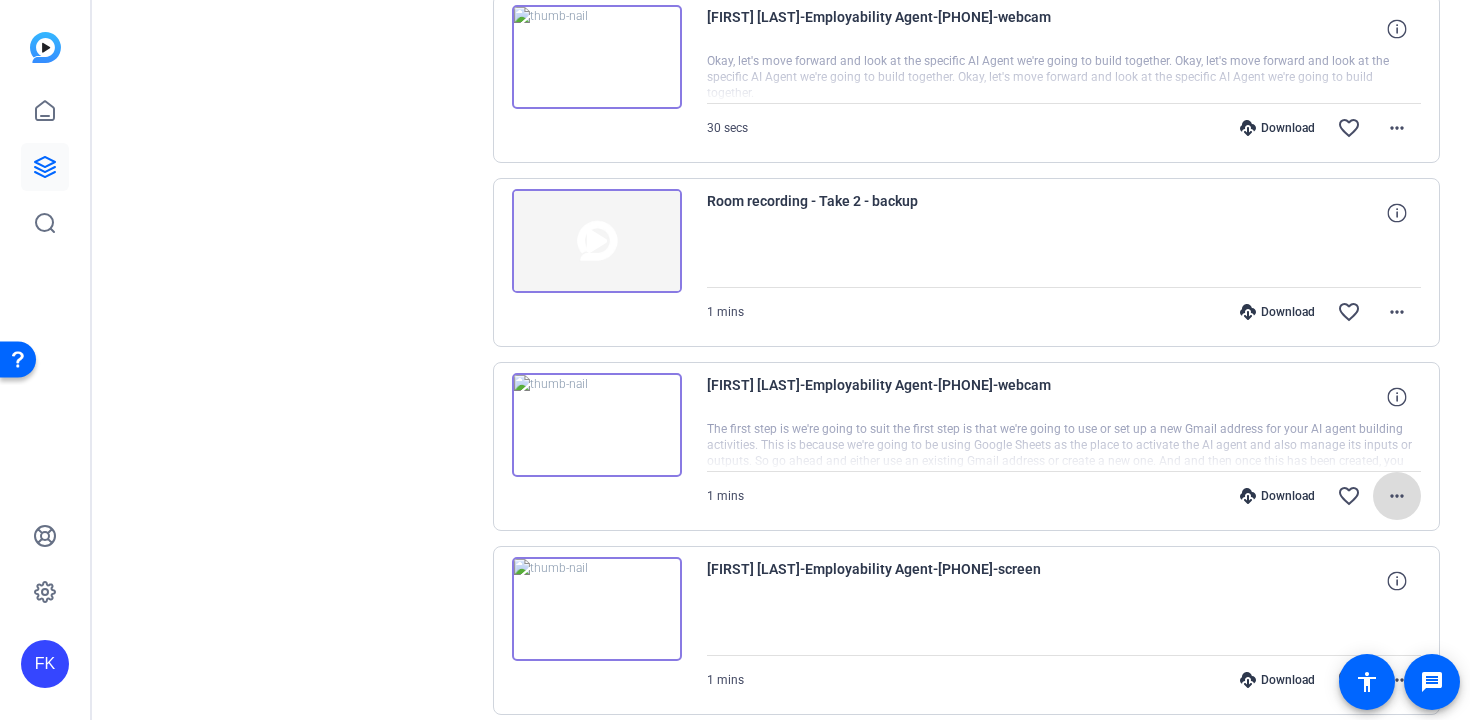 click on "more_horiz" at bounding box center [1397, 496] 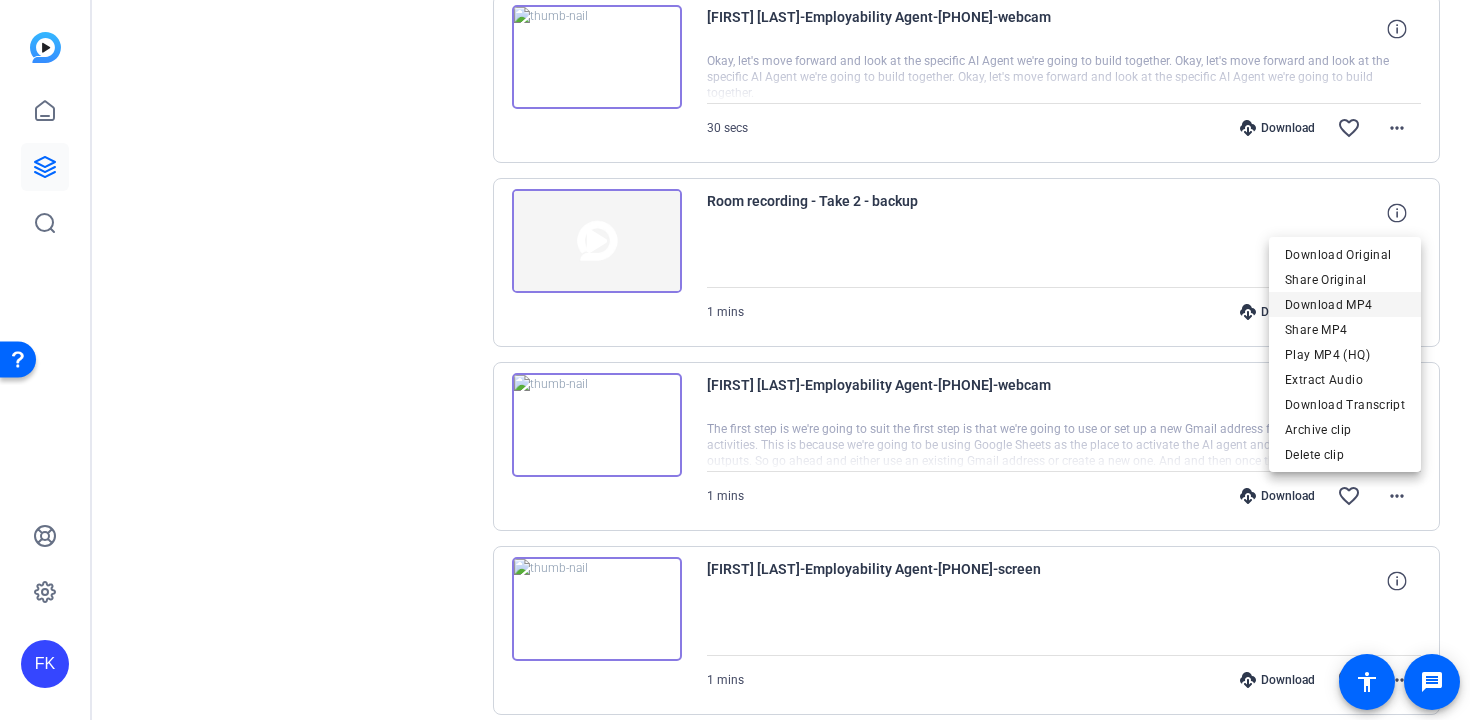 click on "Download MP4" at bounding box center (1345, 305) 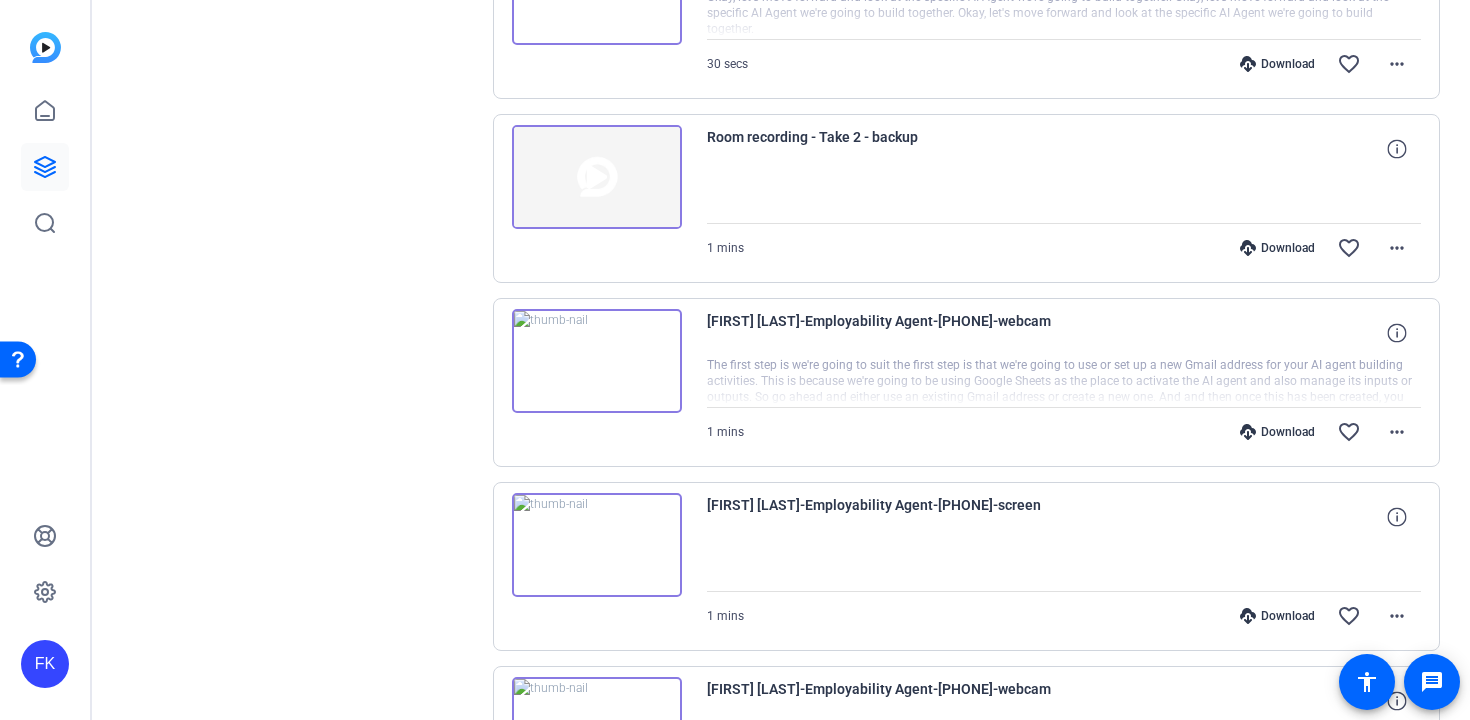 scroll, scrollTop: 987, scrollLeft: 0, axis: vertical 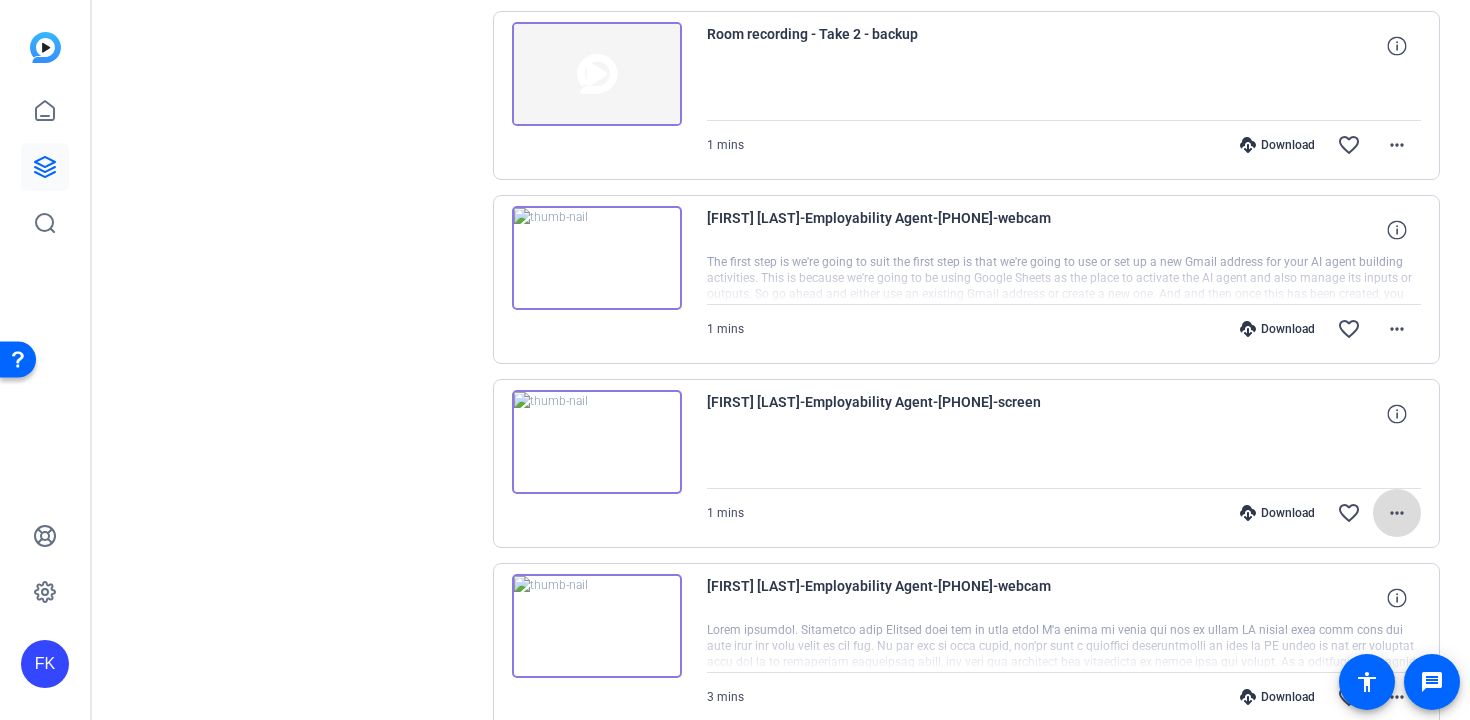 click on "more_horiz" at bounding box center [1397, 513] 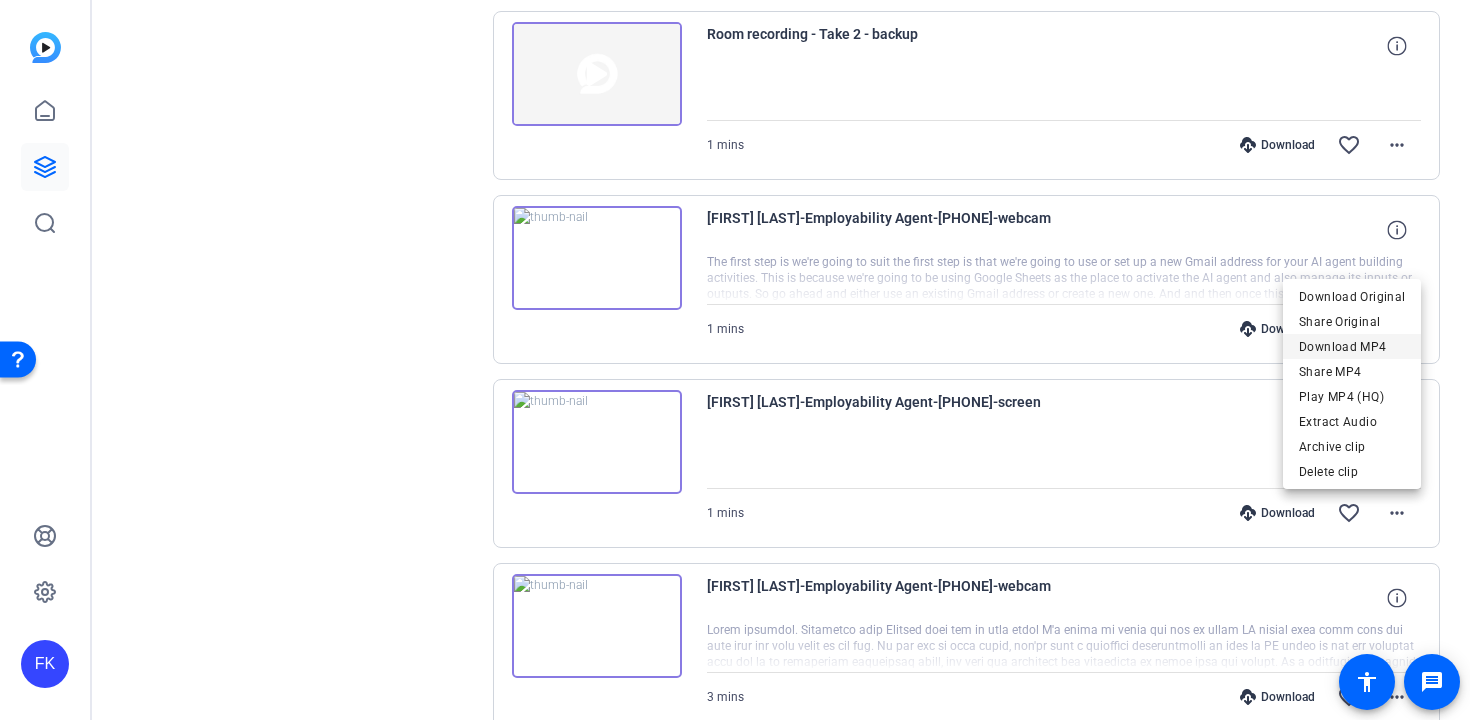 click on "Download MP4" at bounding box center [1352, 347] 